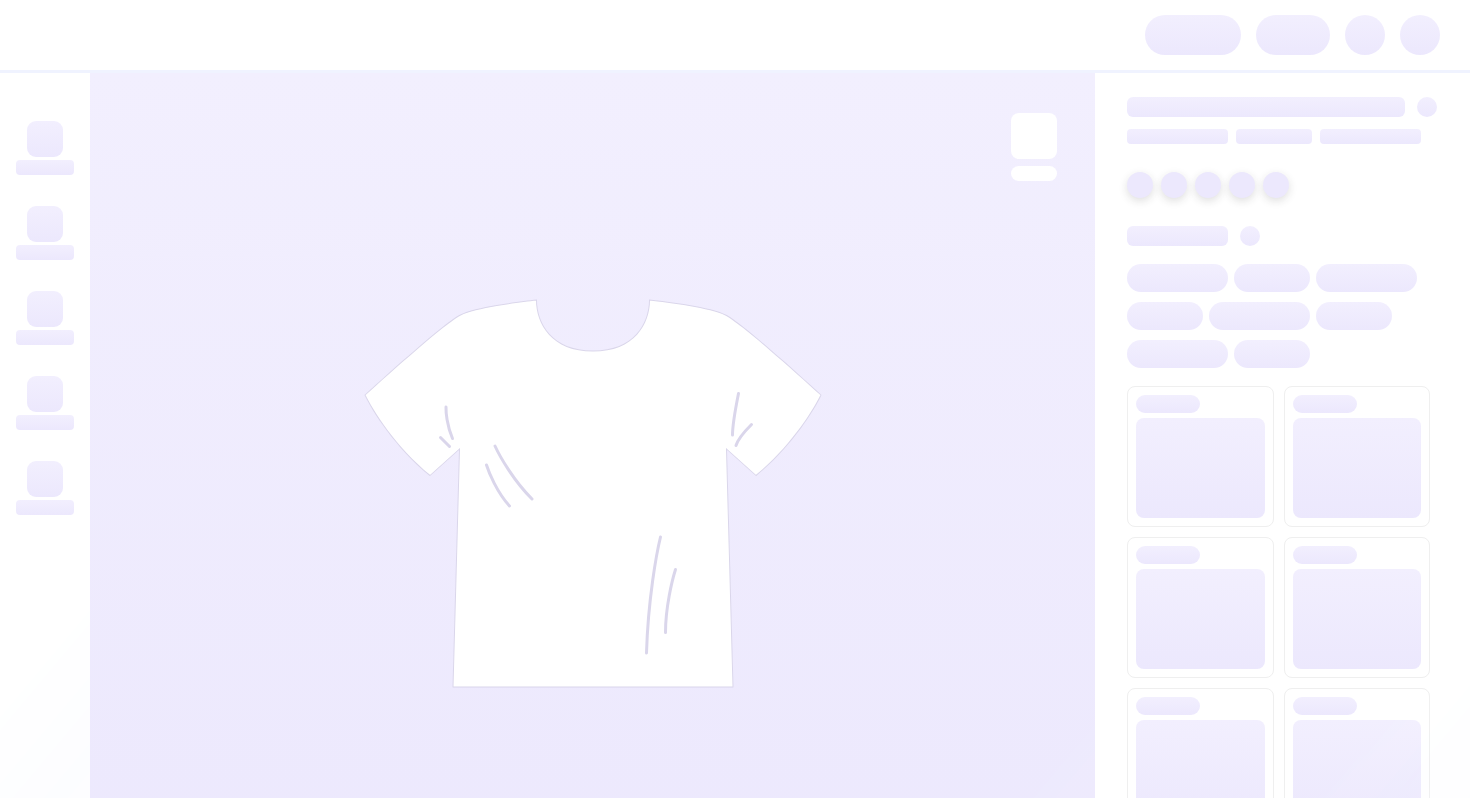 scroll, scrollTop: 0, scrollLeft: 0, axis: both 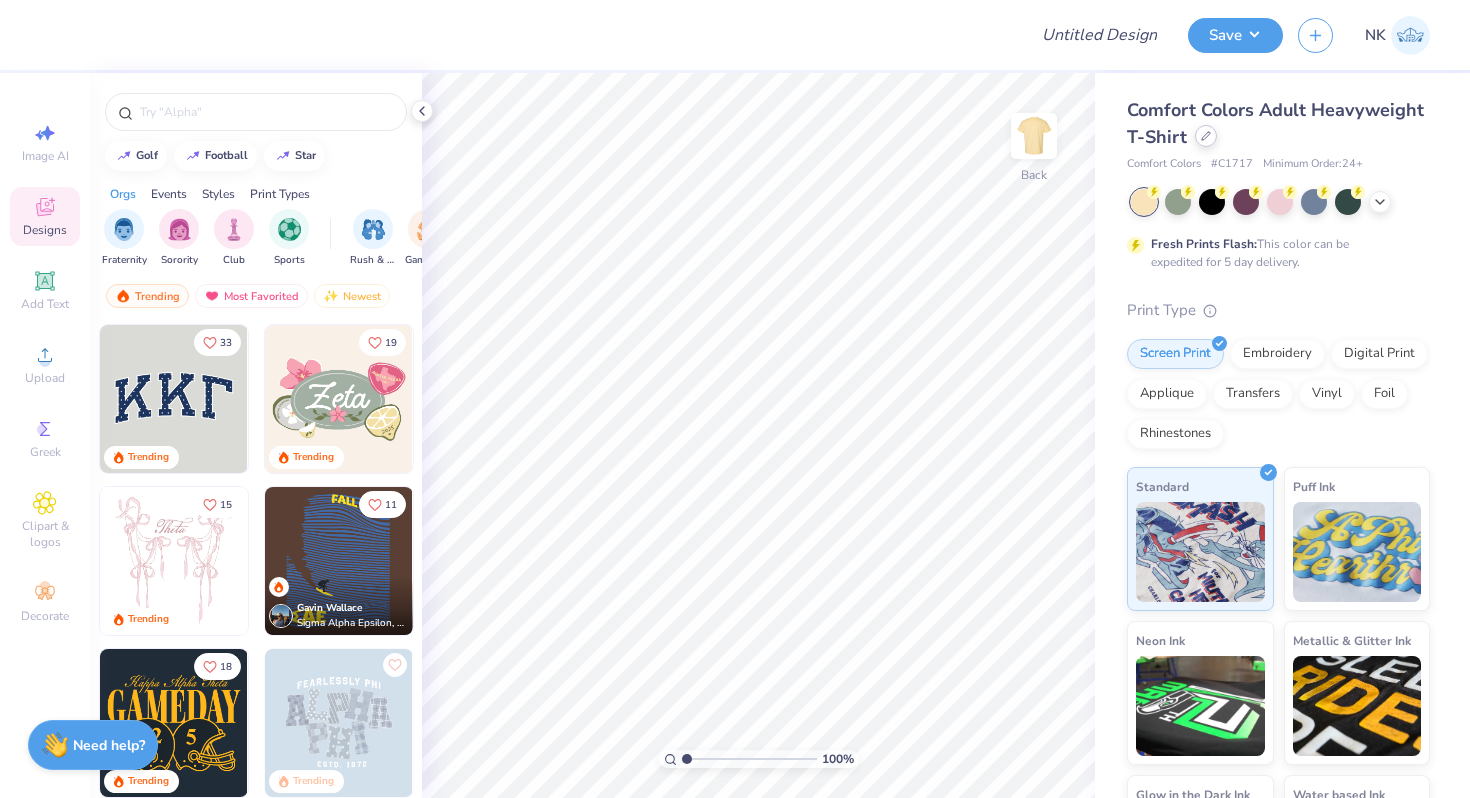 click 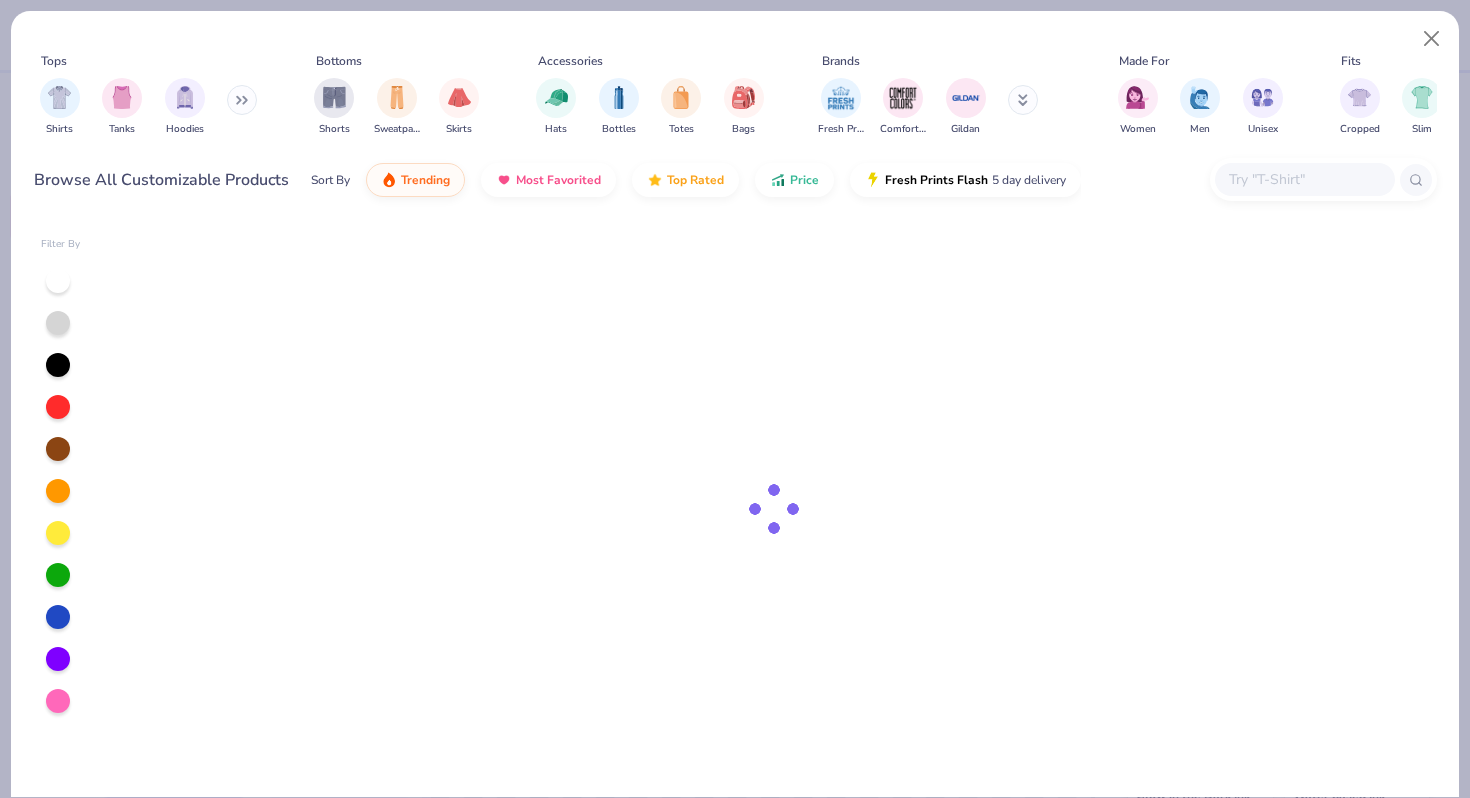 click at bounding box center [1304, 179] 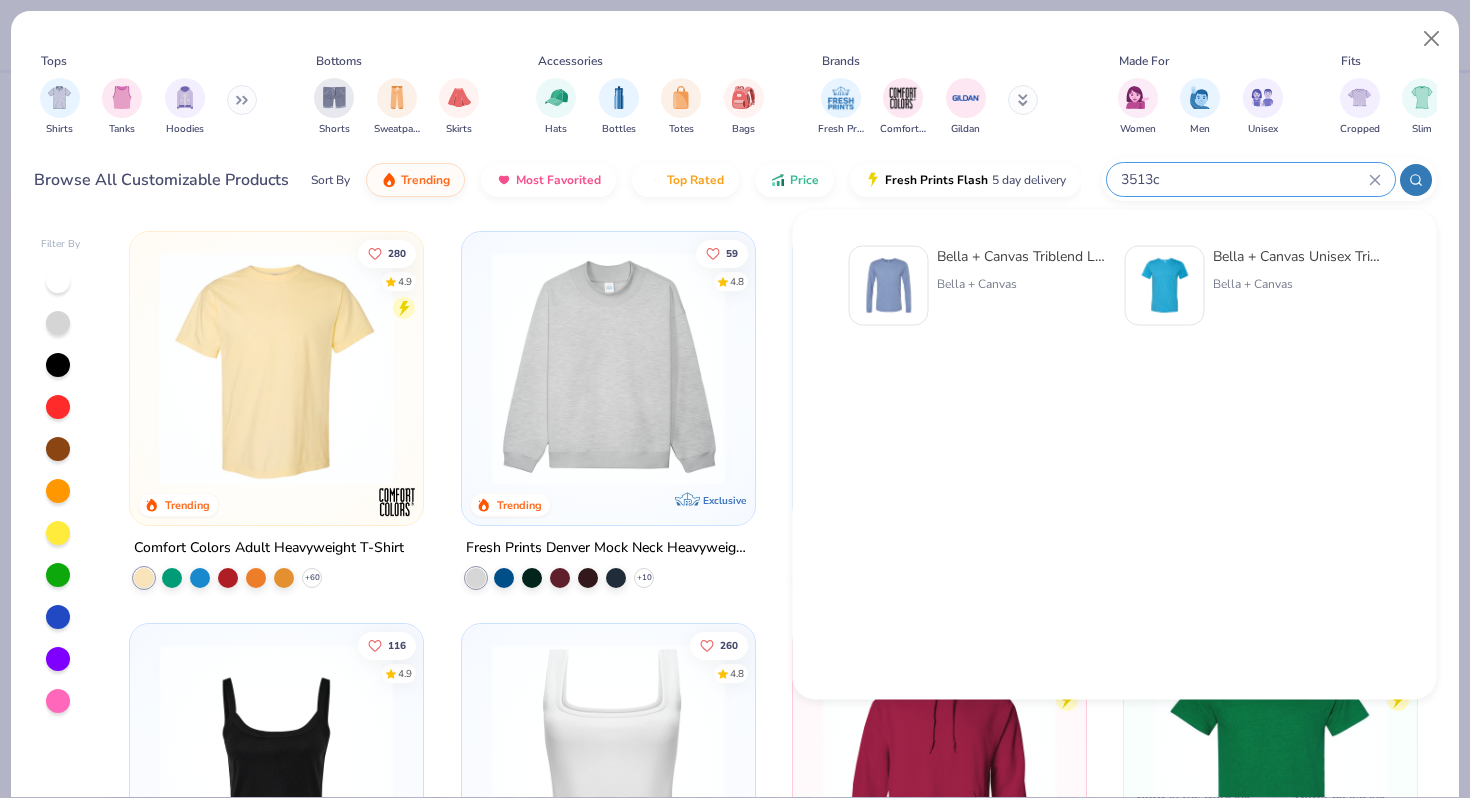 type on "3513c" 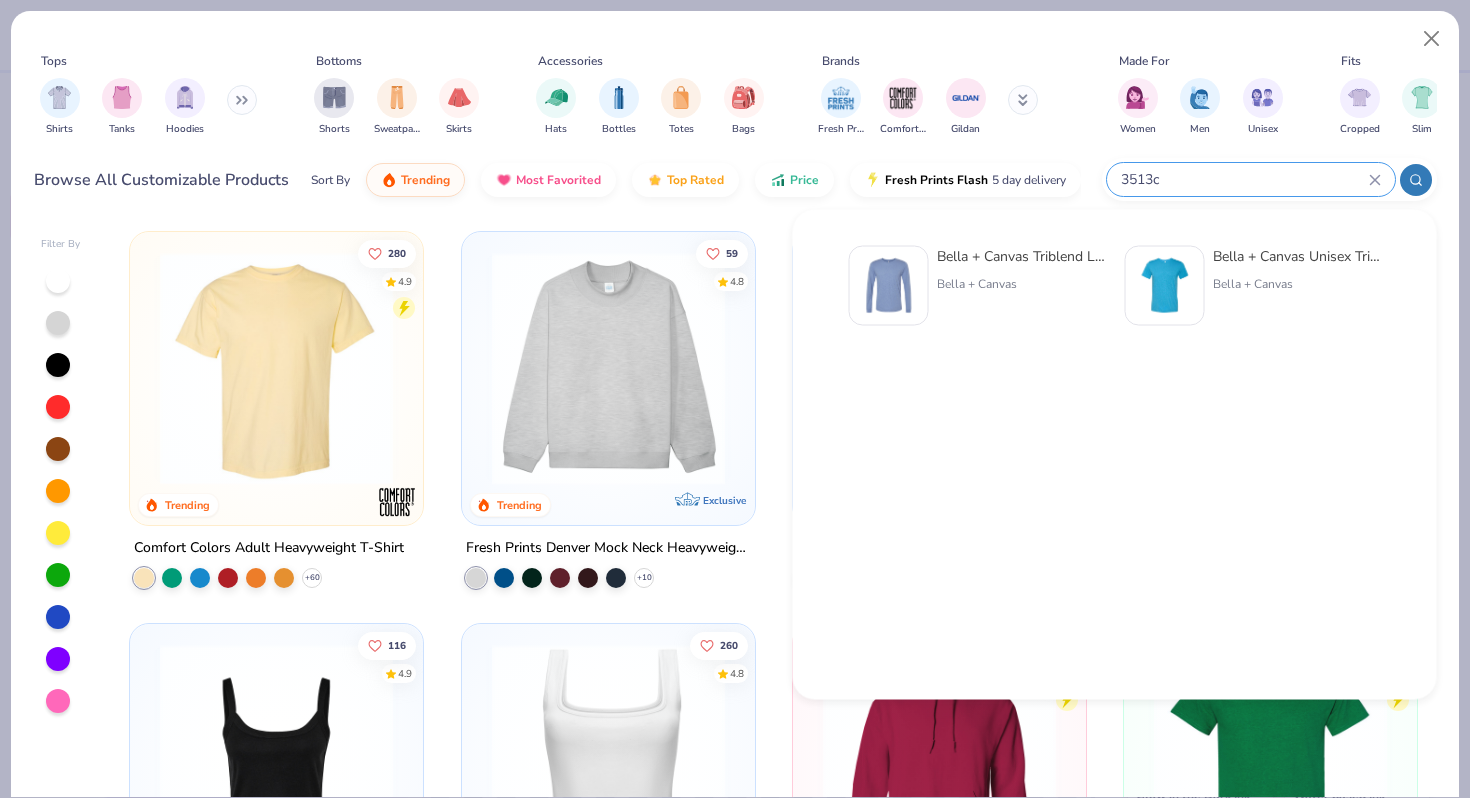click on "Bella + Canvas Unisex Triblend T-Shirt" at bounding box center [1297, 256] 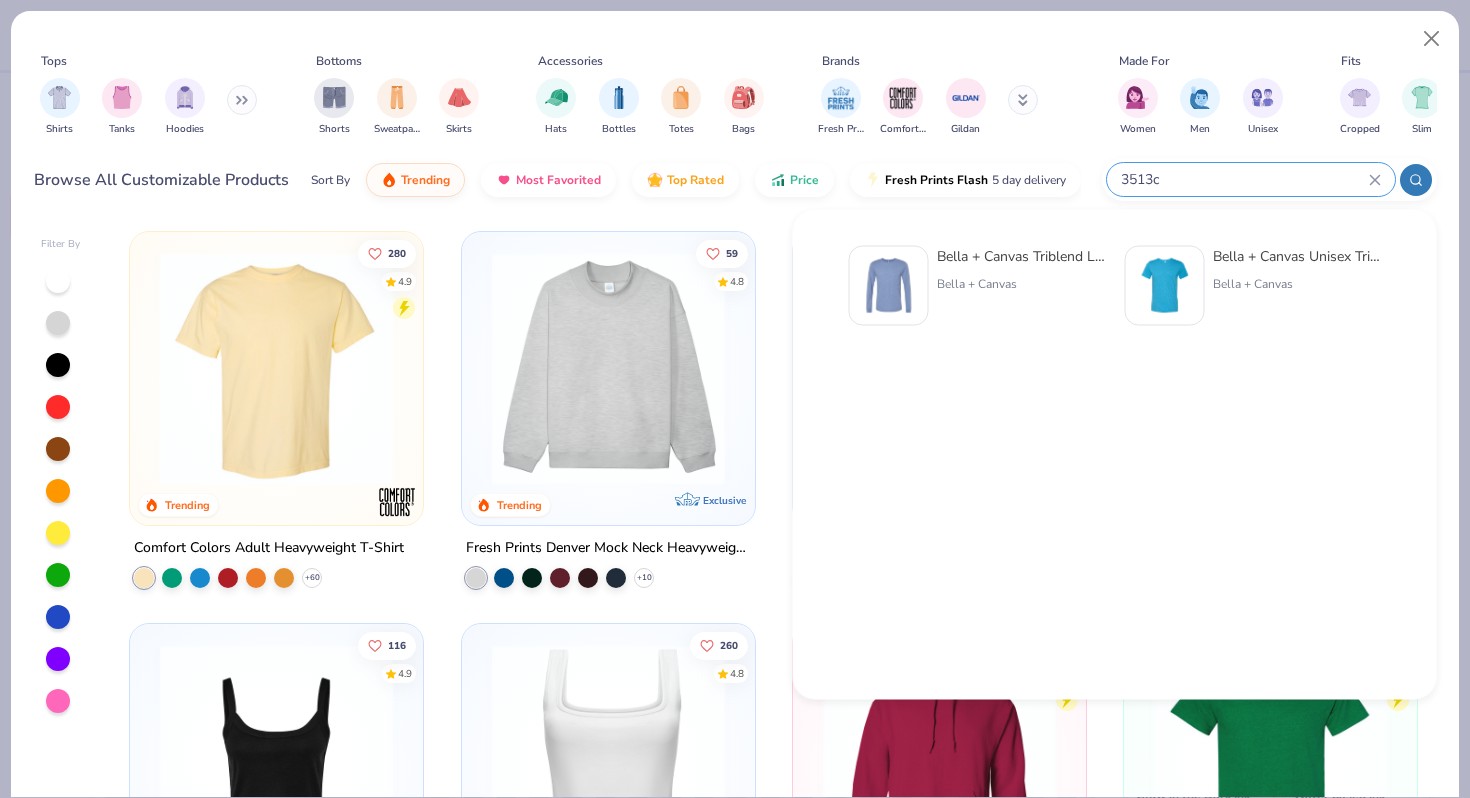 type 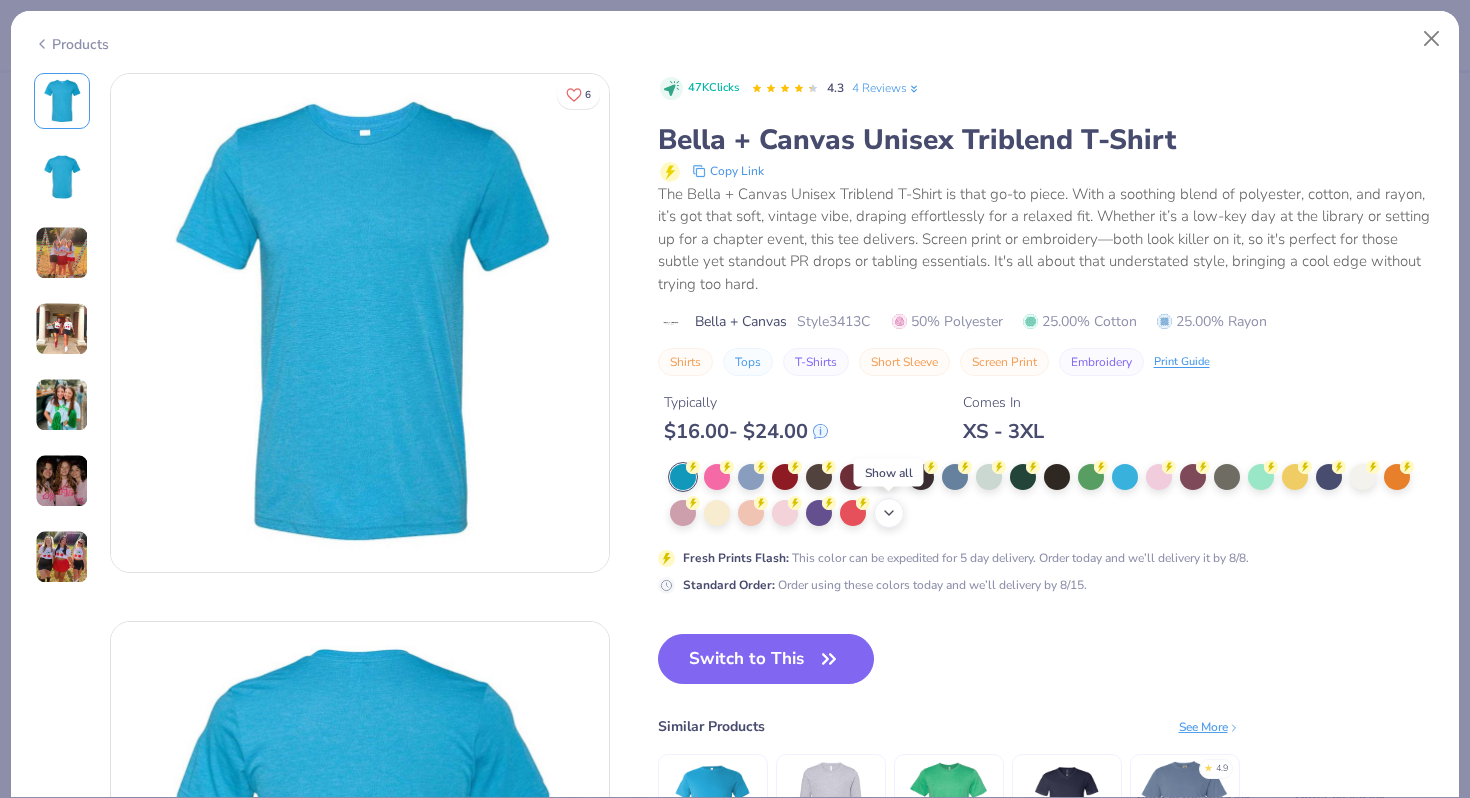 click 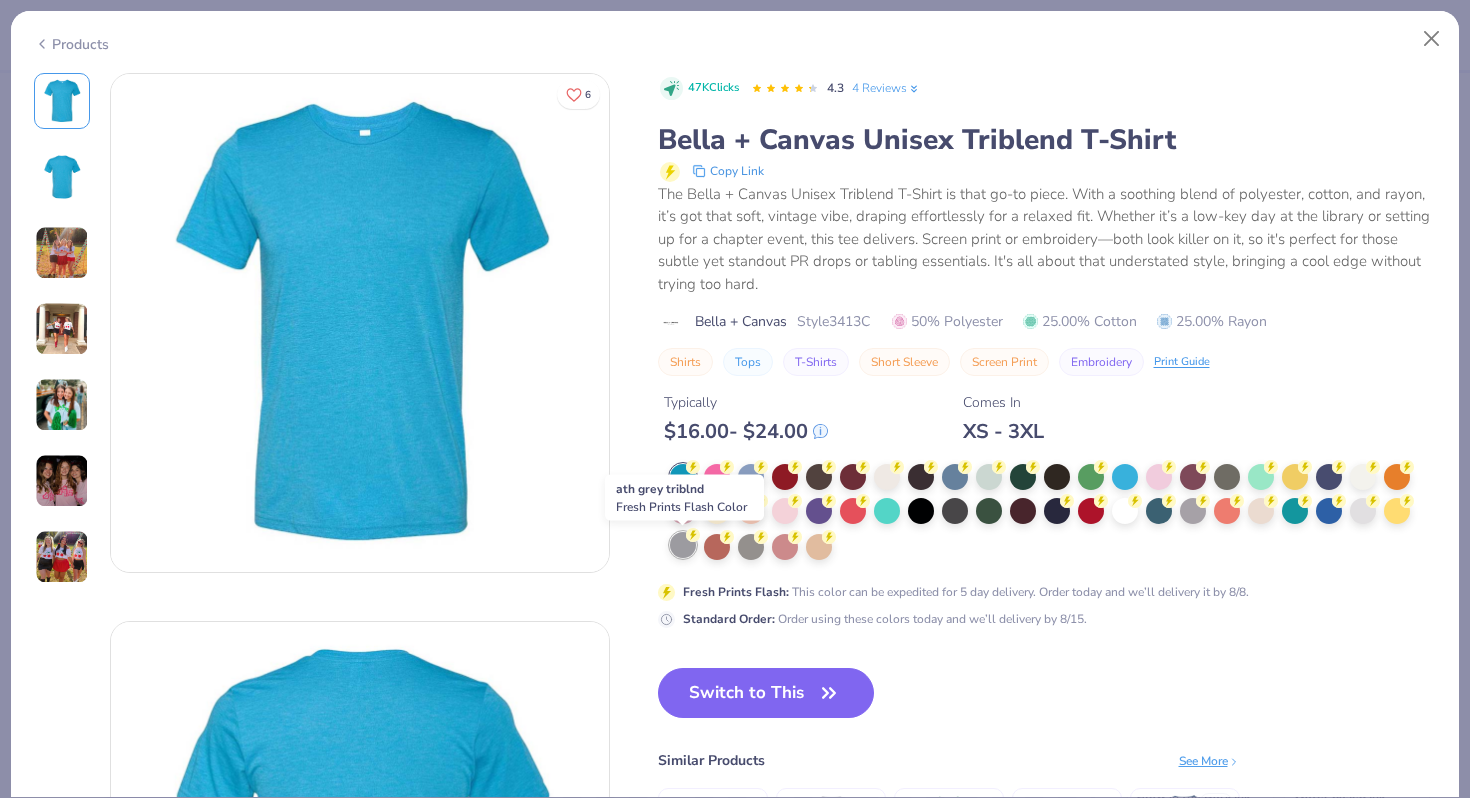 click at bounding box center [683, 545] 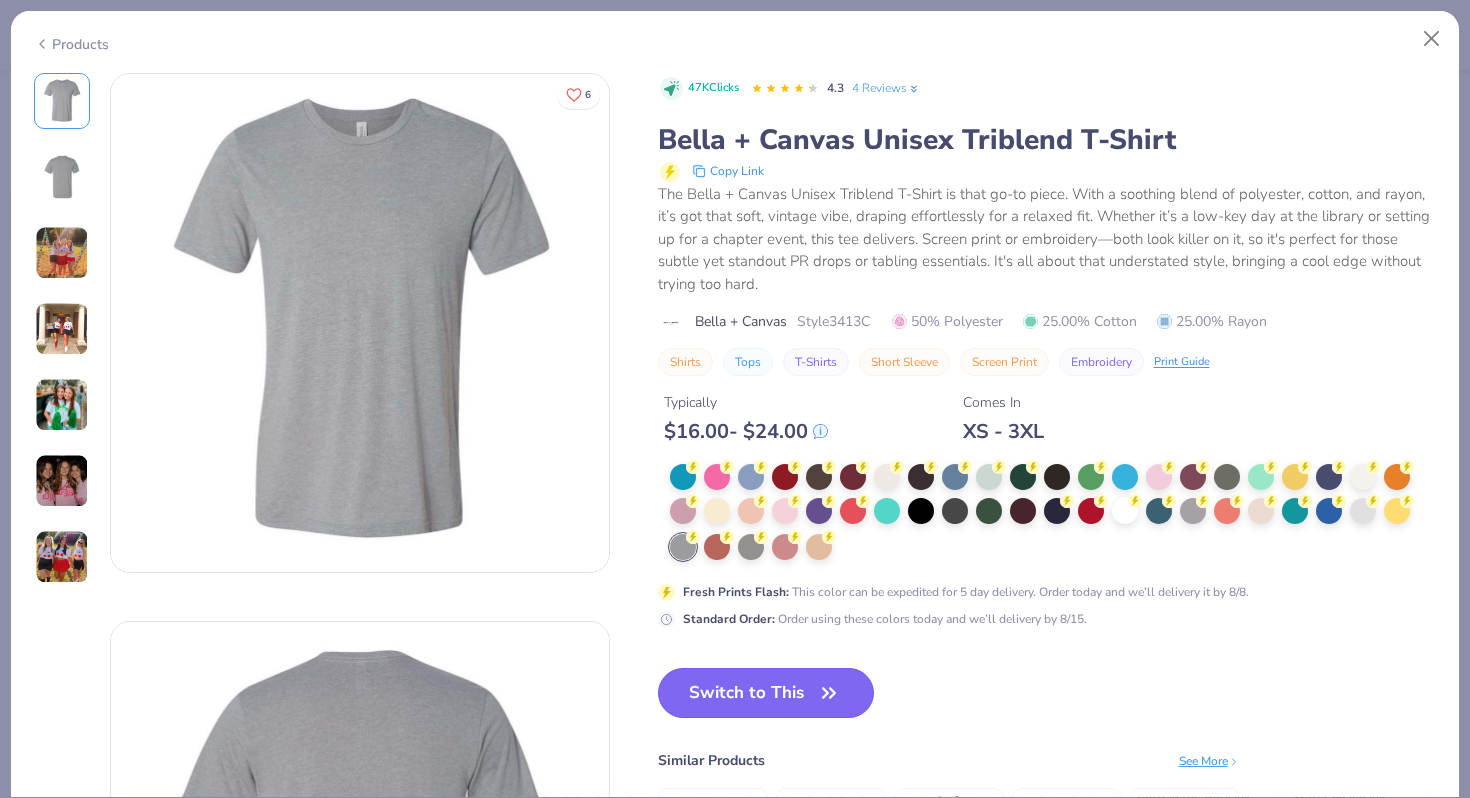click on "Switch to This" at bounding box center (766, 693) 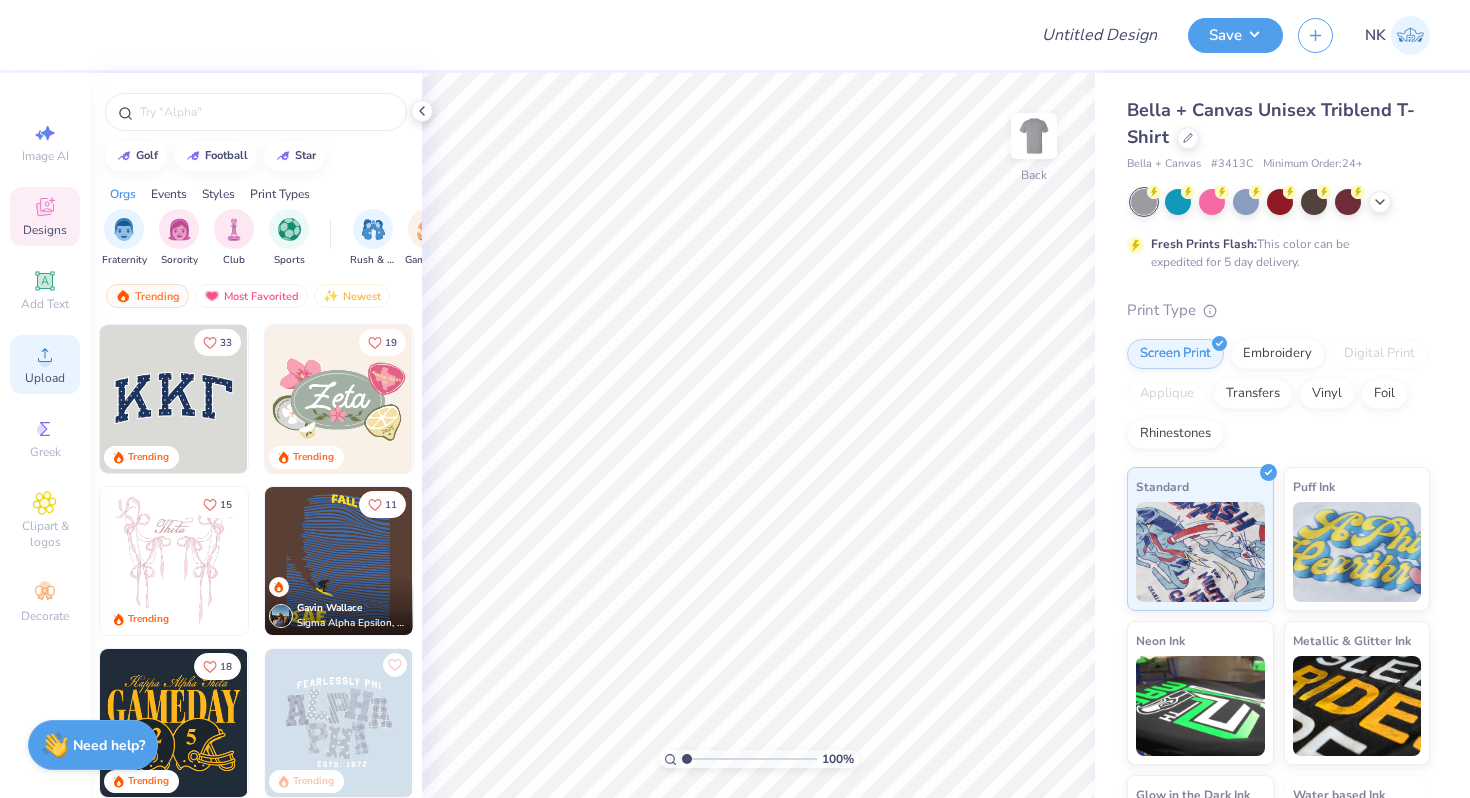 click on "Upload" at bounding box center [45, 378] 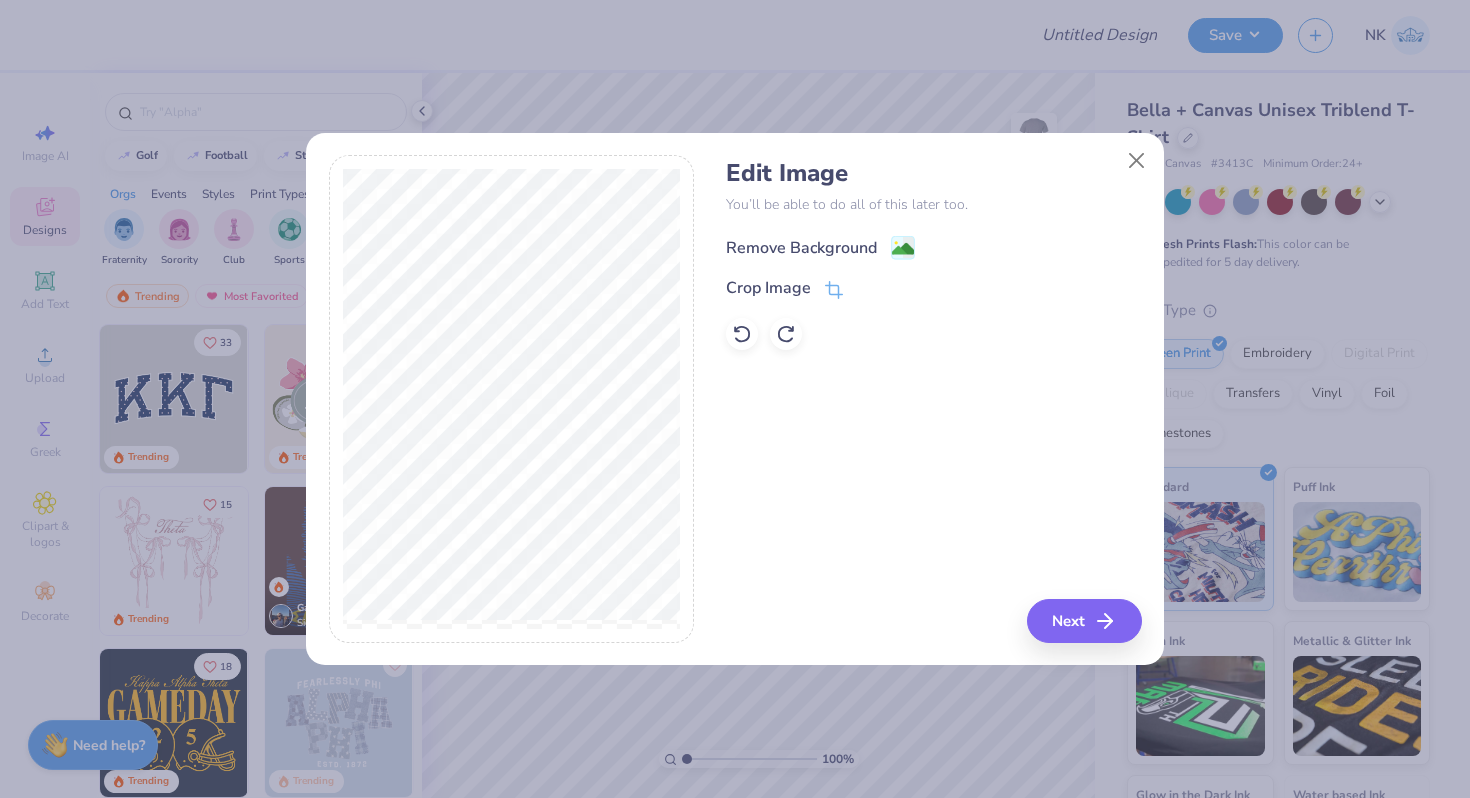 click 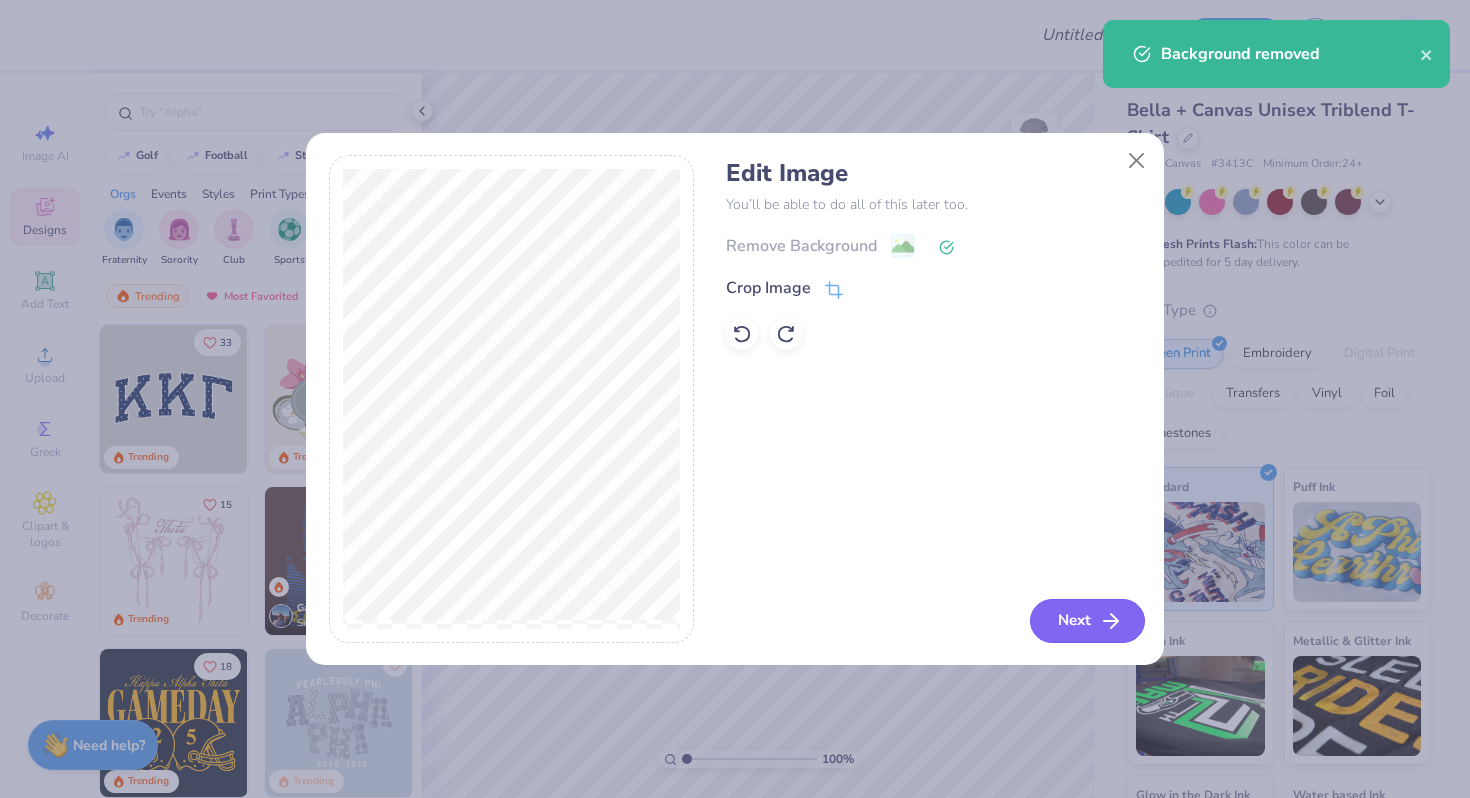 click on "Next" at bounding box center (1087, 621) 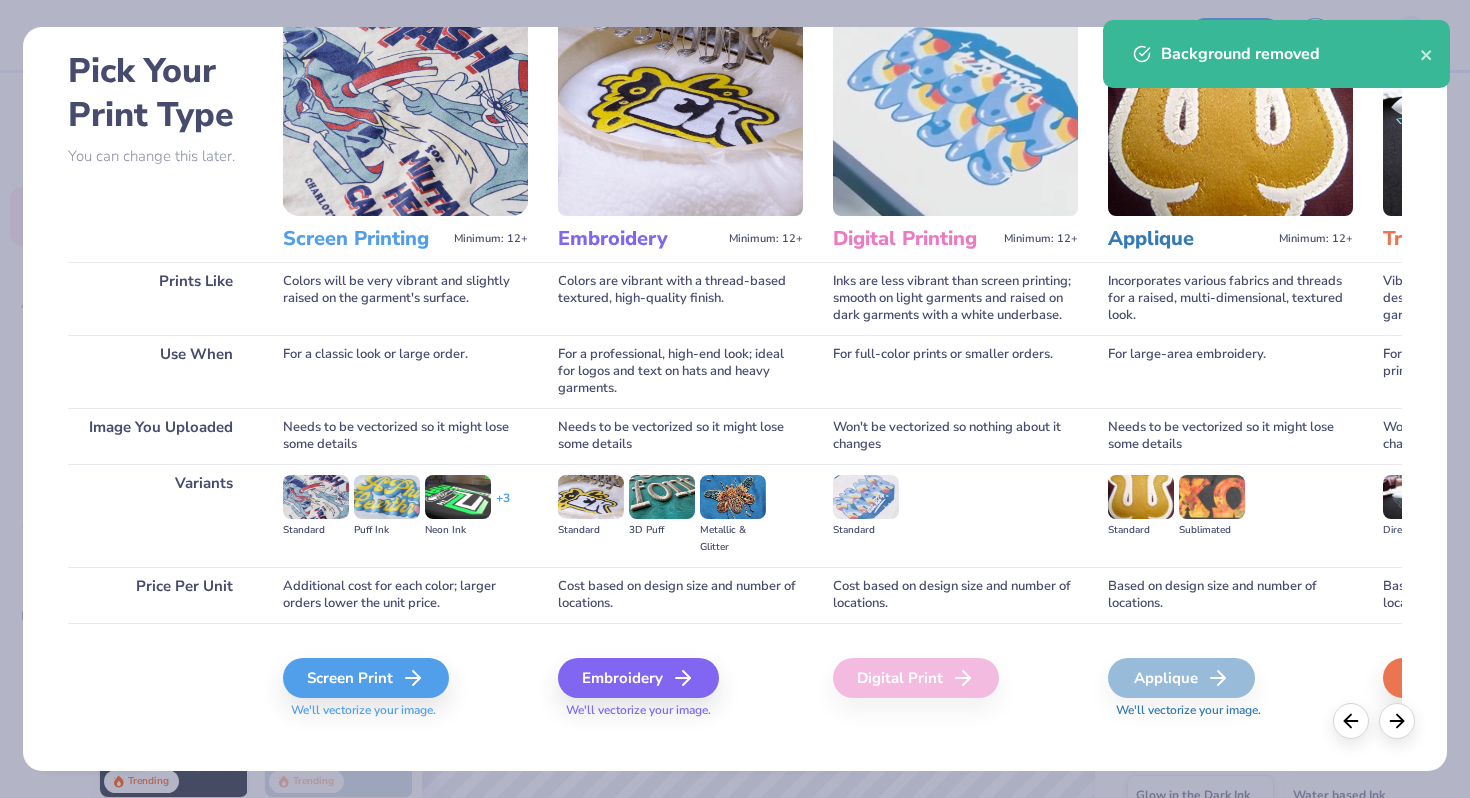 scroll, scrollTop: 99, scrollLeft: 0, axis: vertical 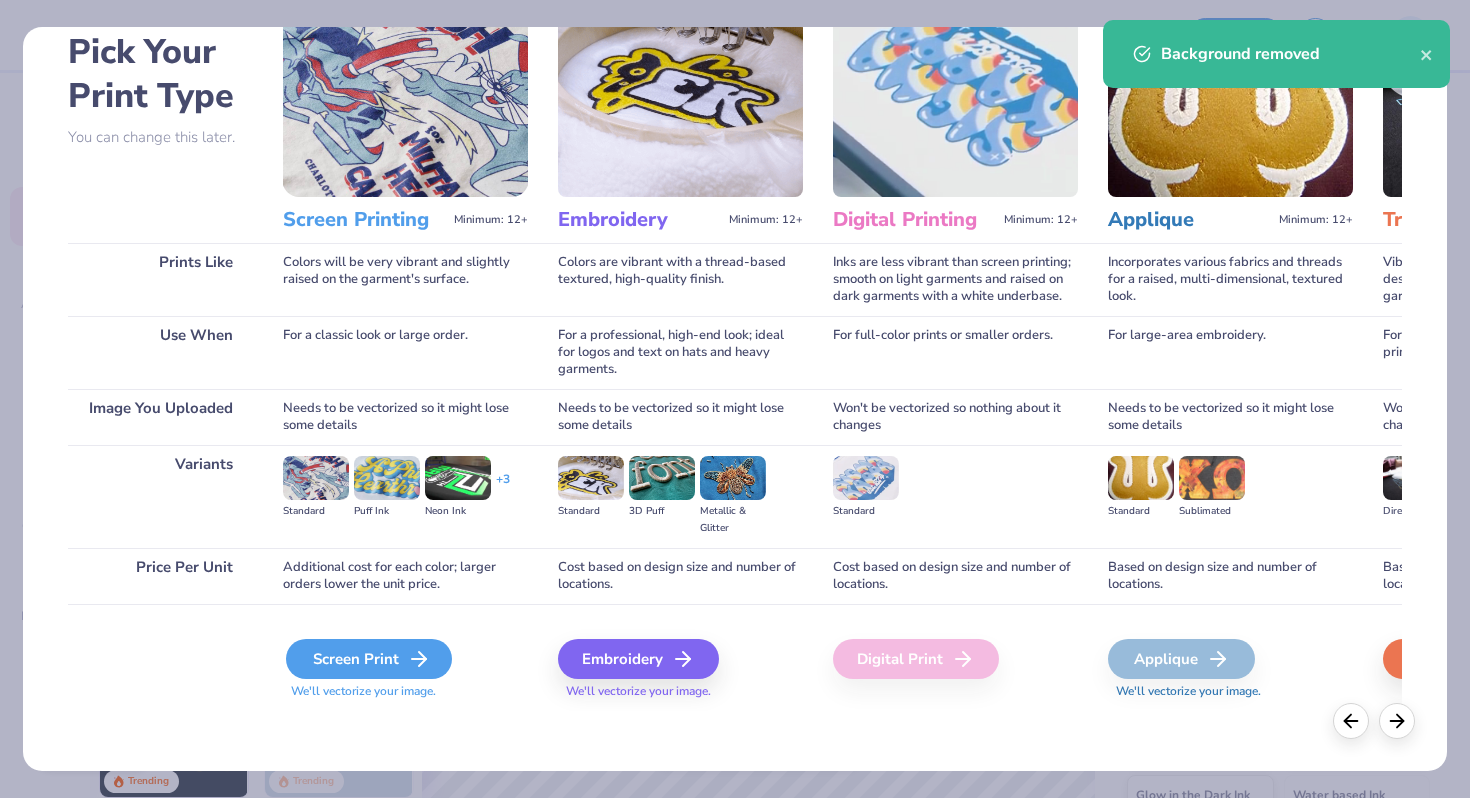 click on "Screen Print" at bounding box center (369, 659) 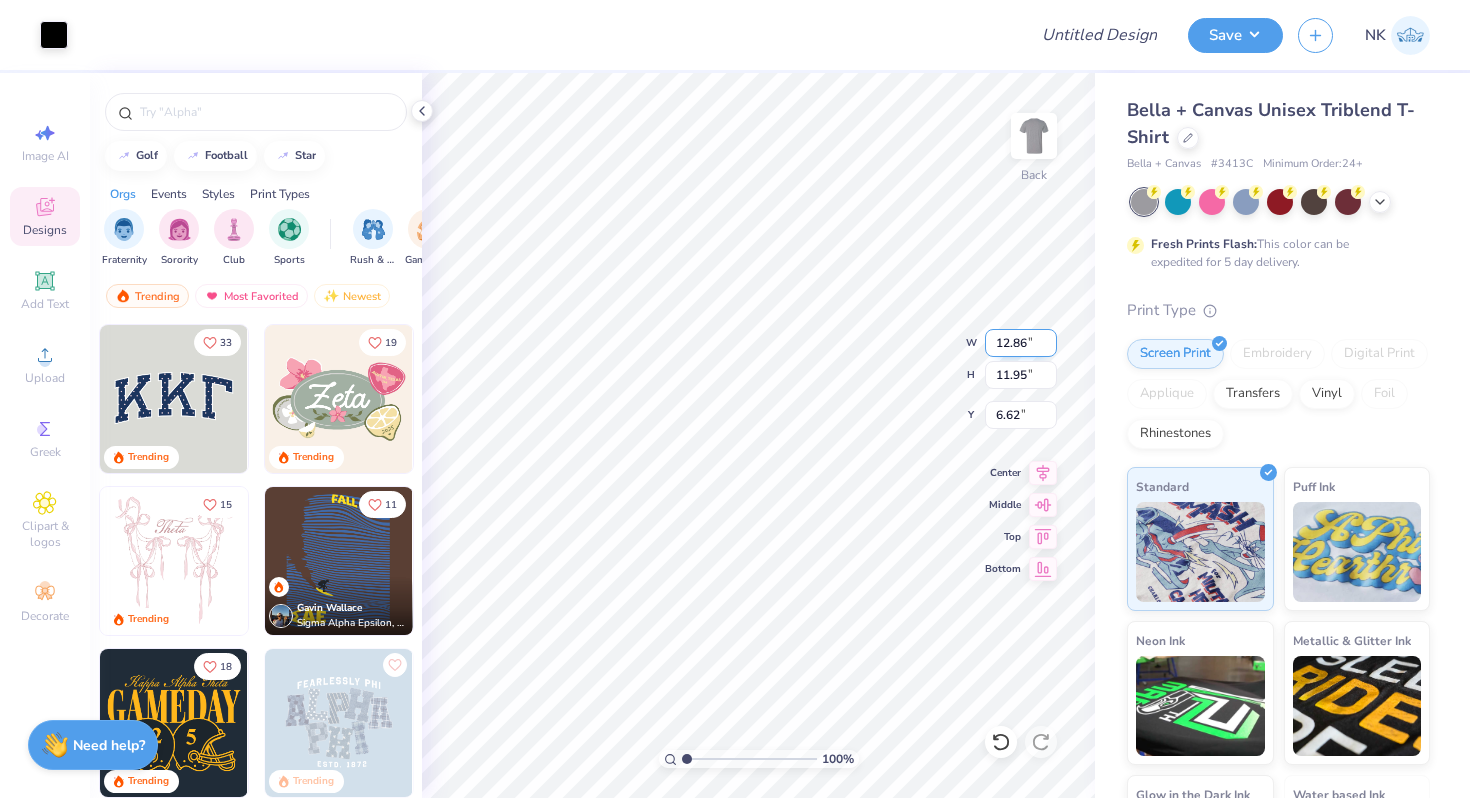 click on "12.86" at bounding box center (1021, 343) 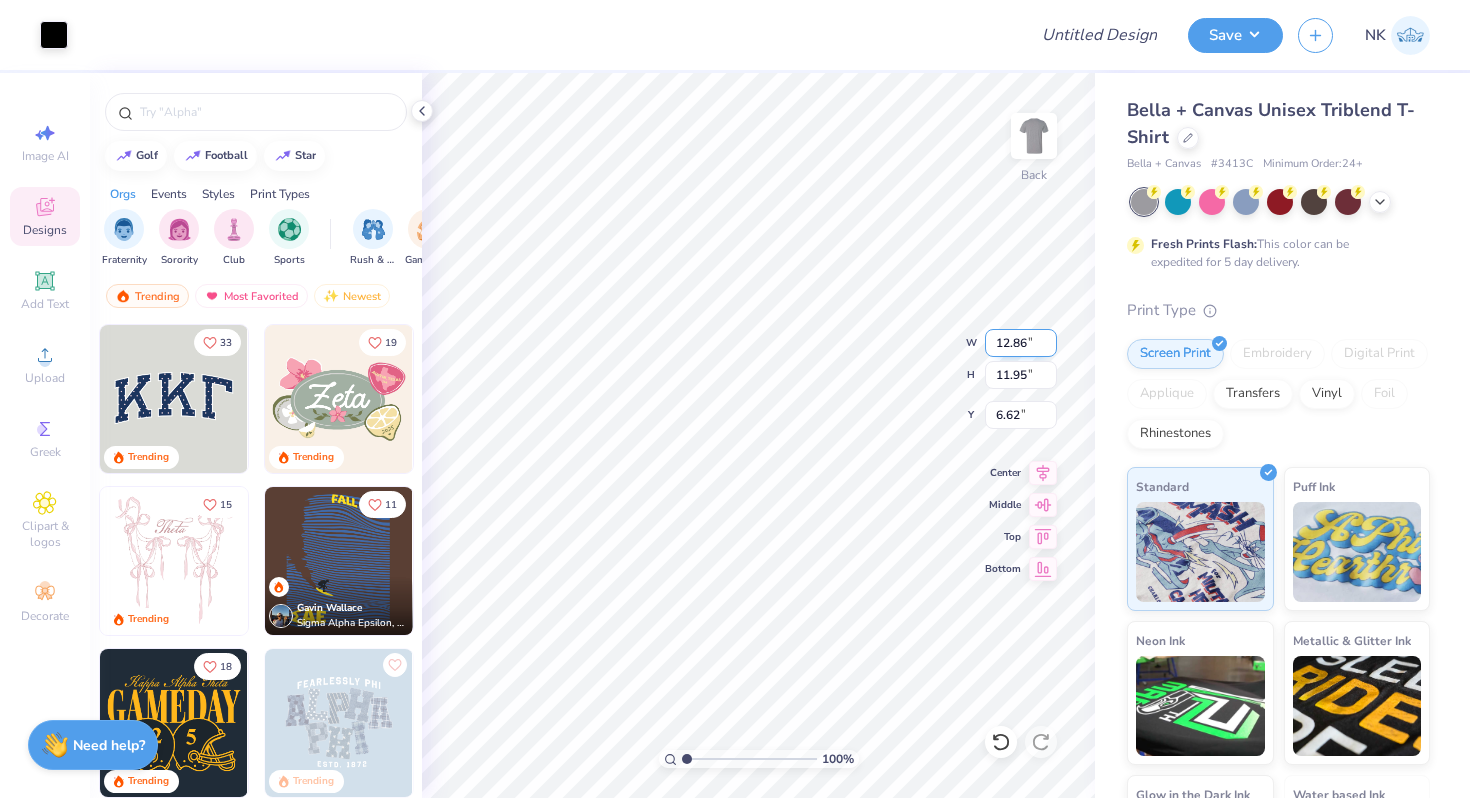 click on "12.86" at bounding box center (1021, 343) 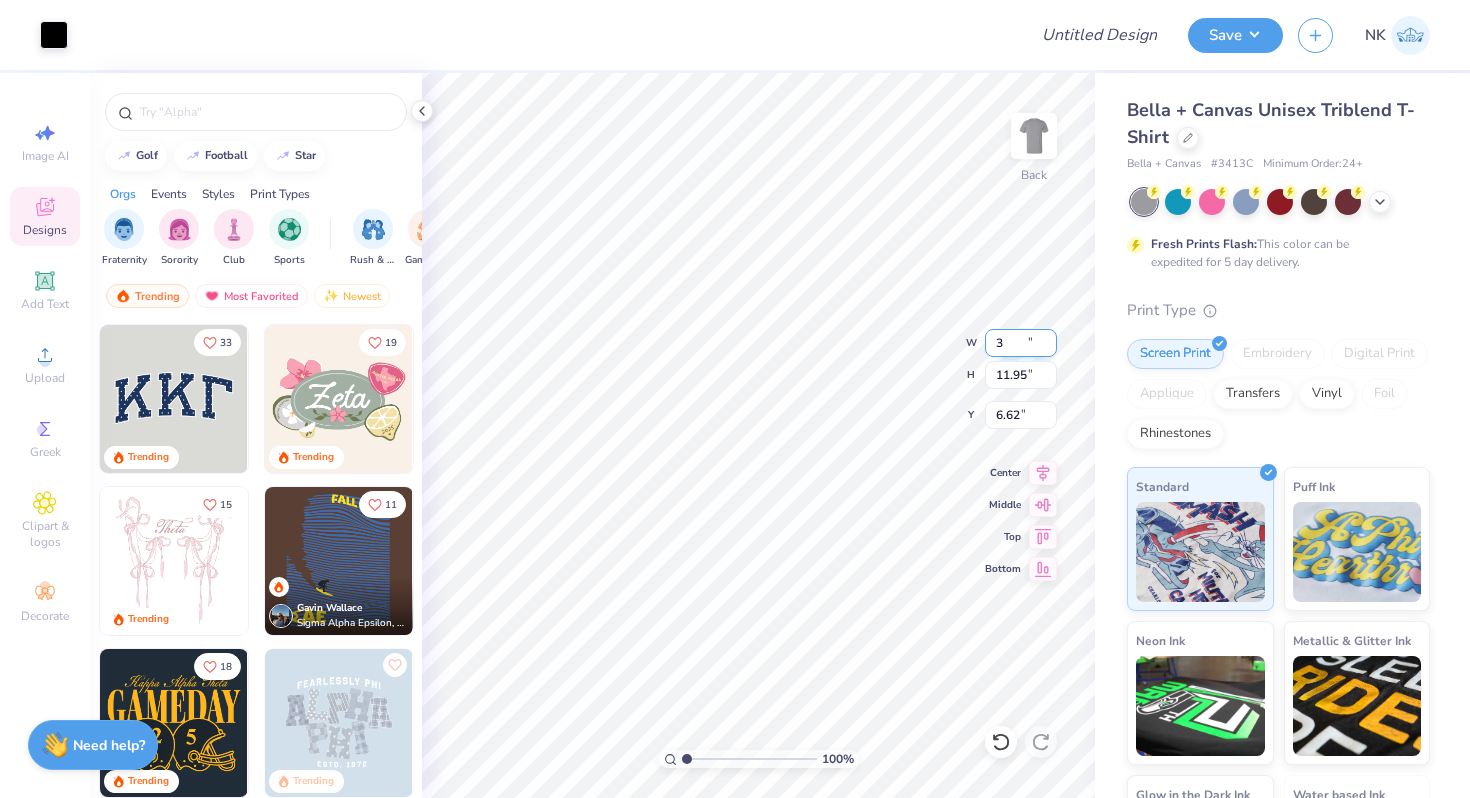 type on "3.00" 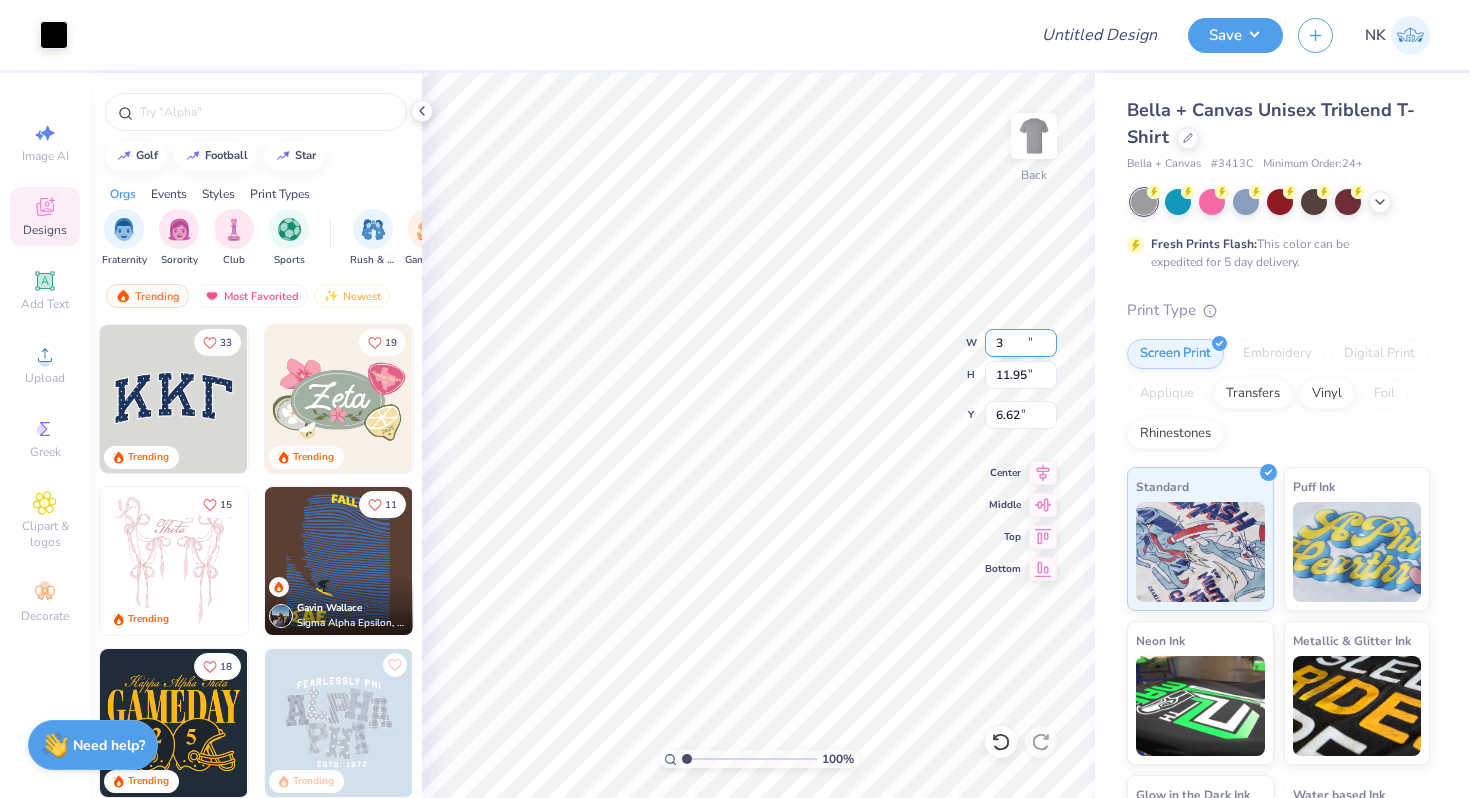 type on "2.79" 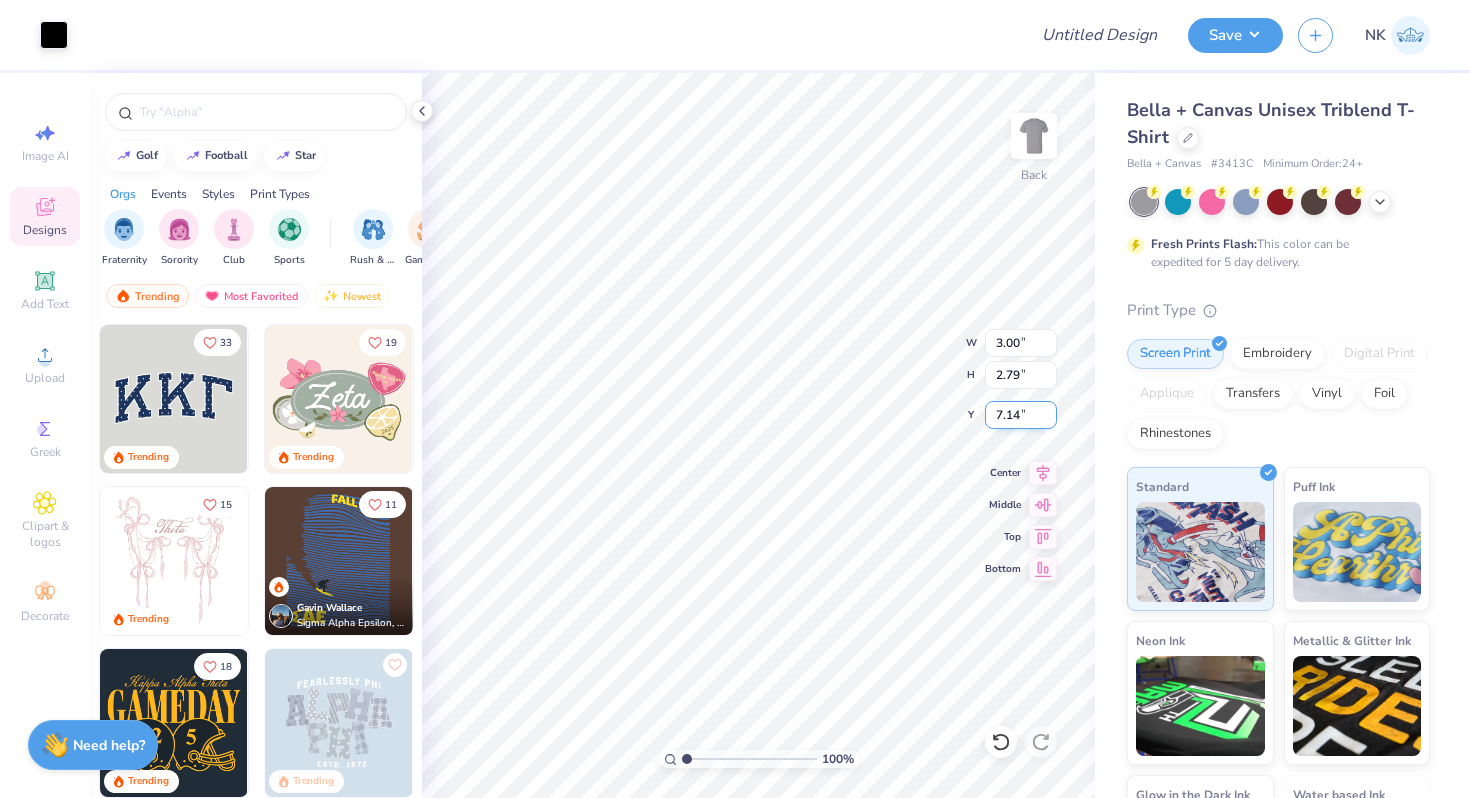 click on "7.14" at bounding box center [1021, 415] 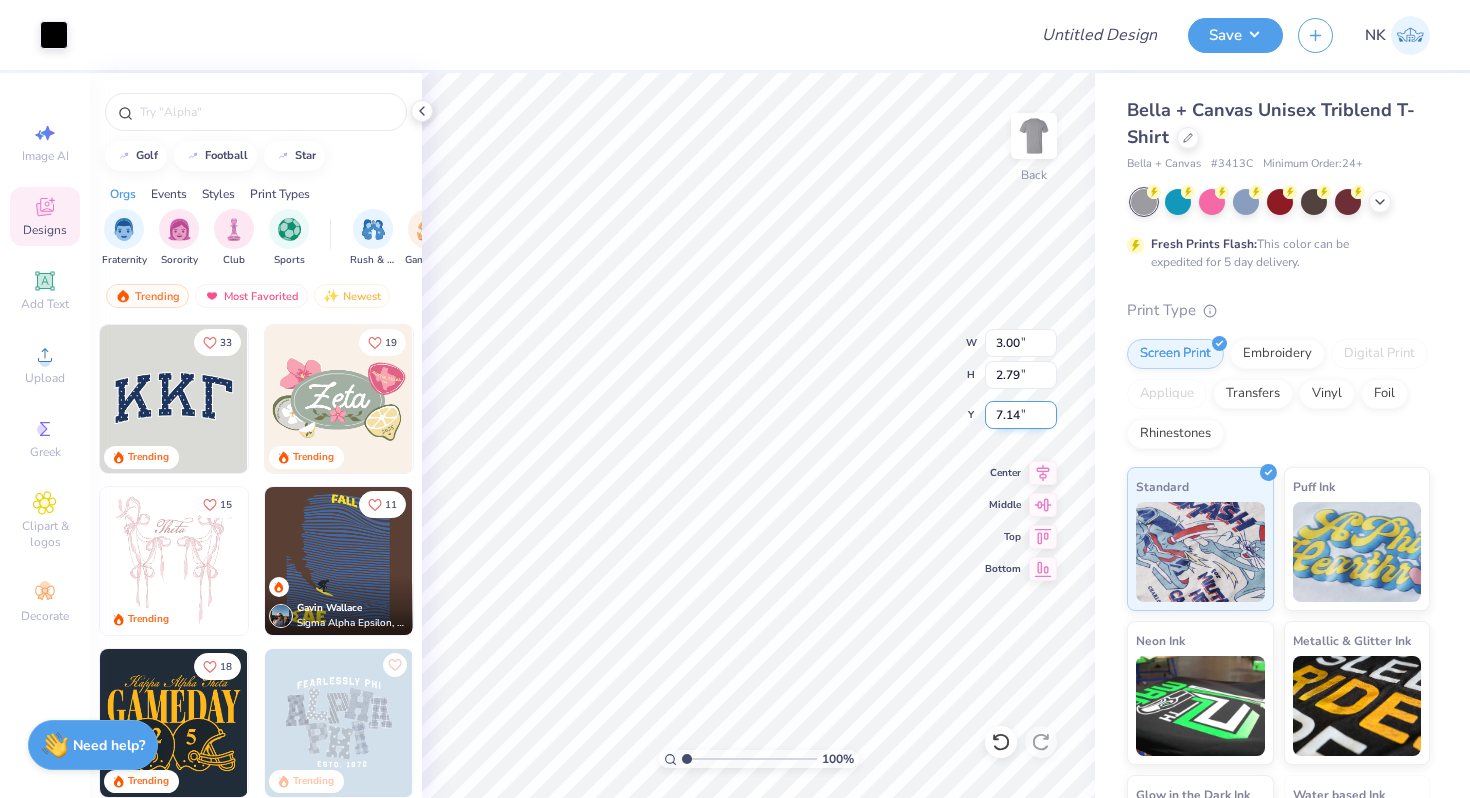 click on "7.14" at bounding box center (1021, 415) 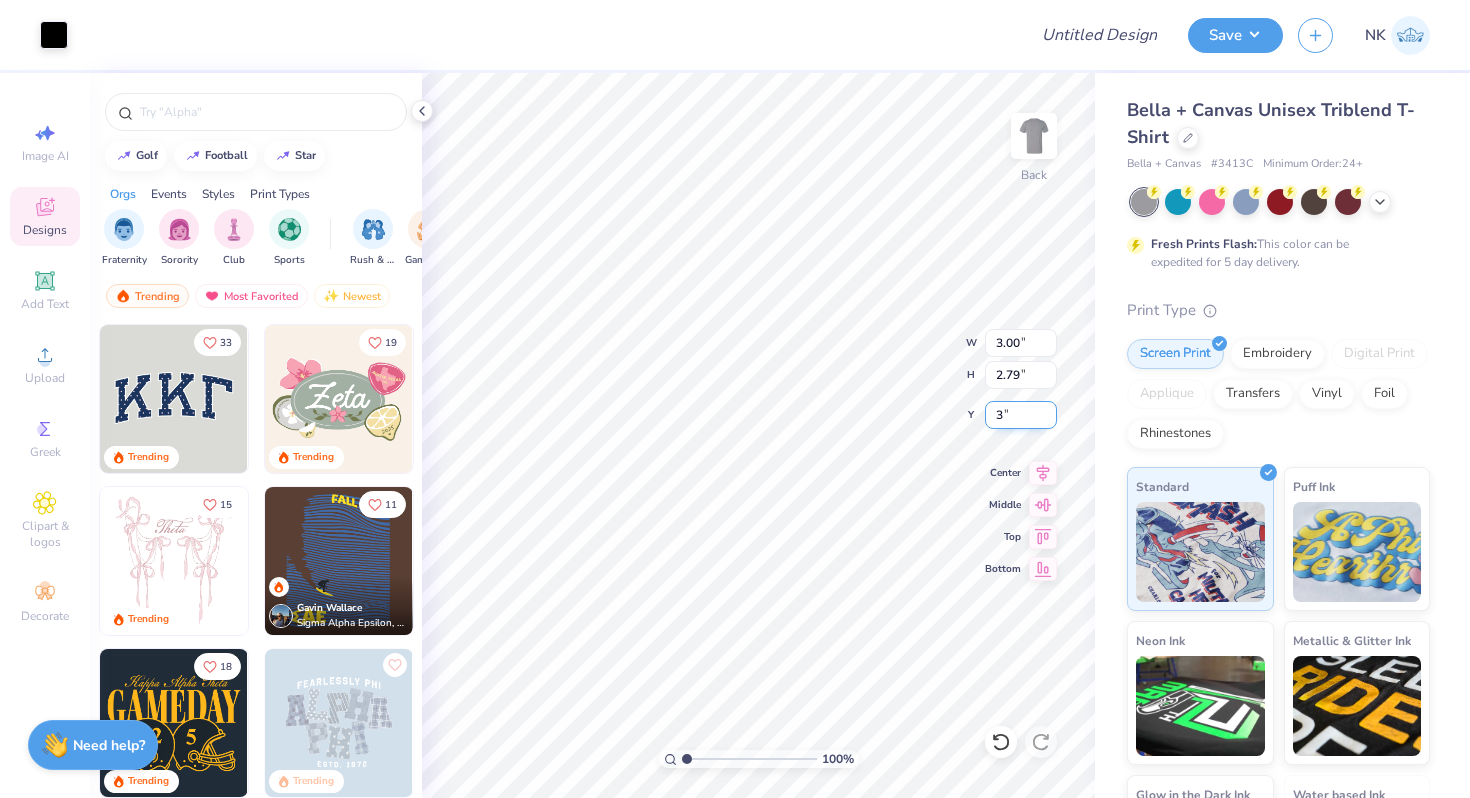 type on "3.00" 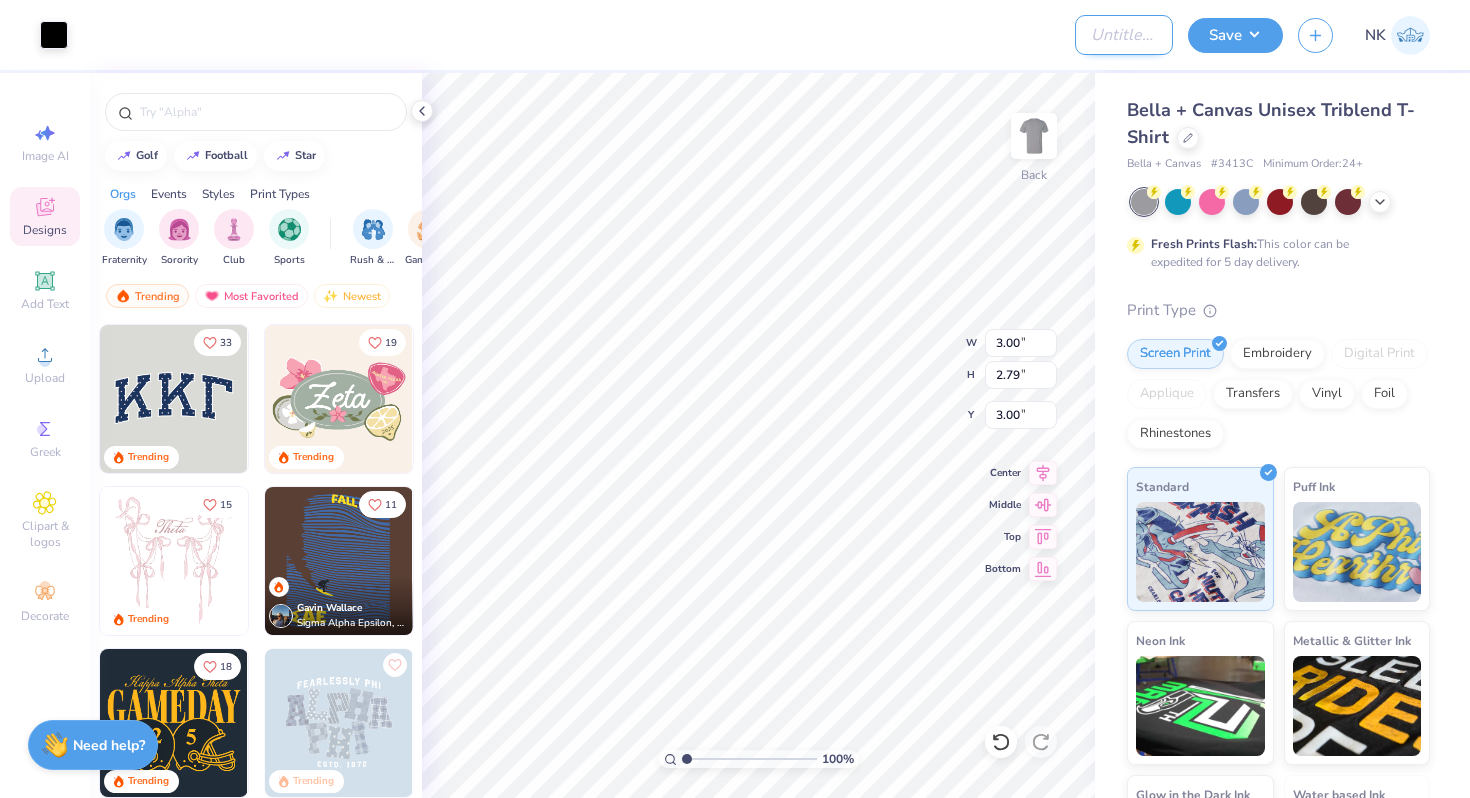 click on "Design Title" at bounding box center [1124, 35] 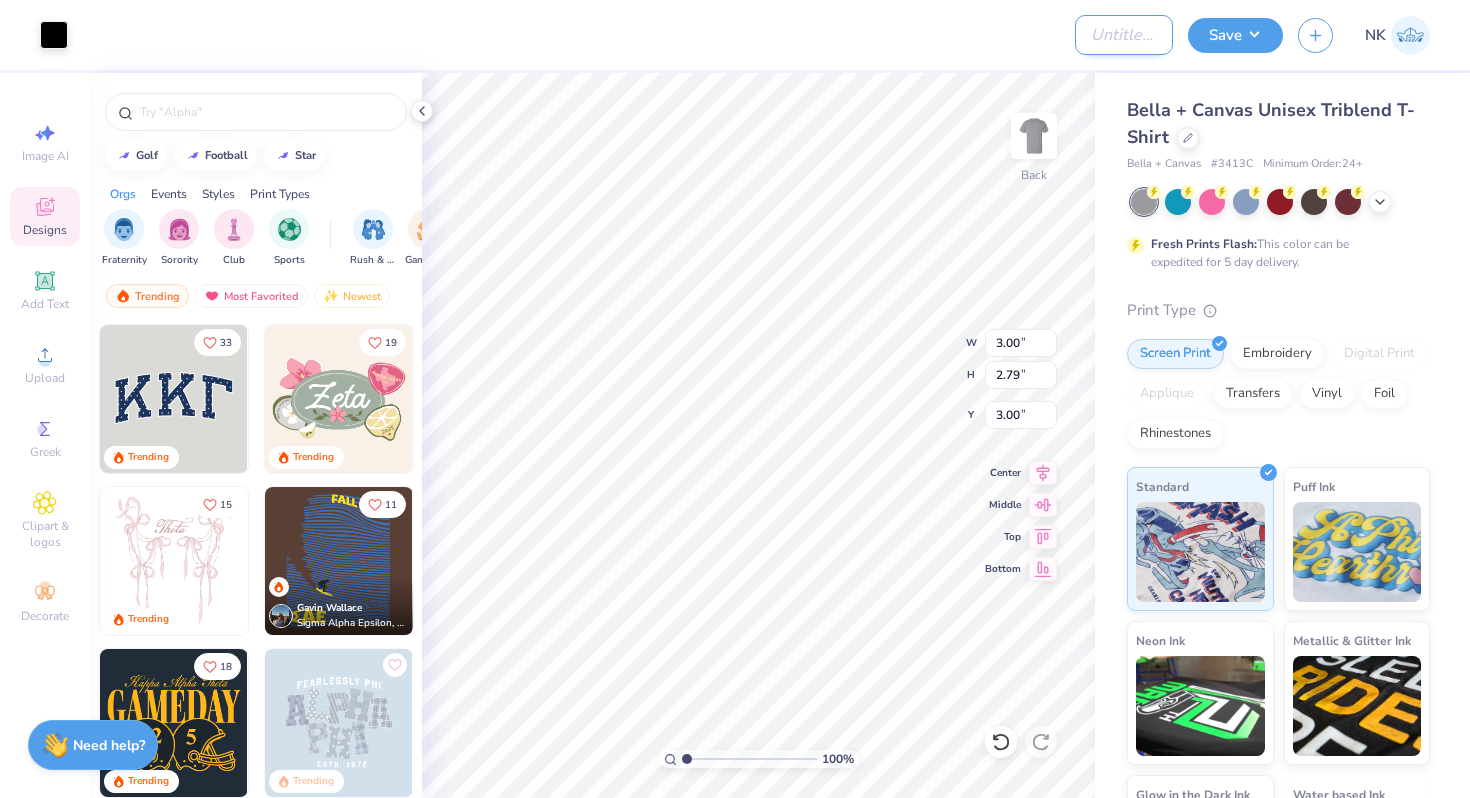 paste on "Sipping Caffeine Swag" 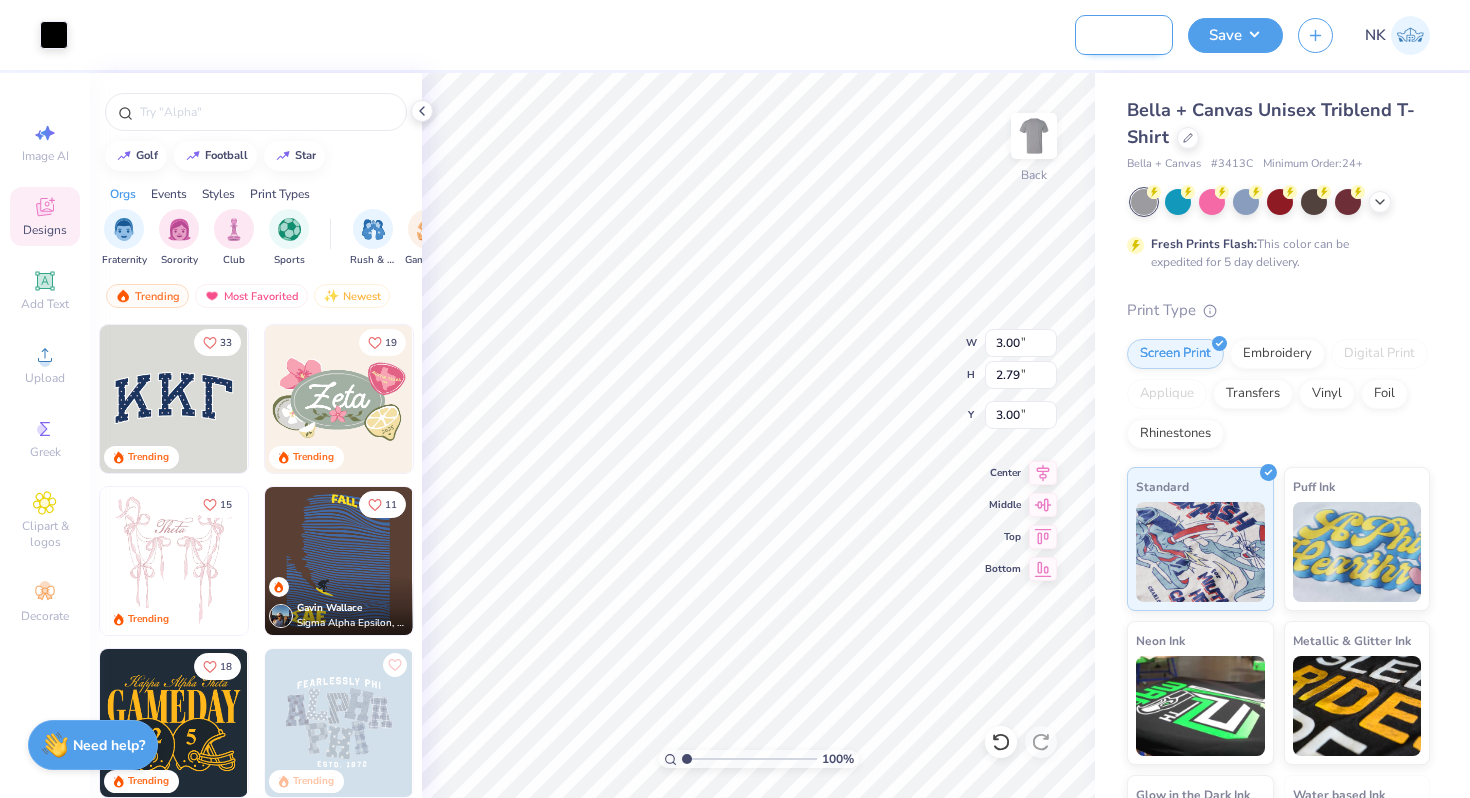 scroll, scrollTop: 0, scrollLeft: 0, axis: both 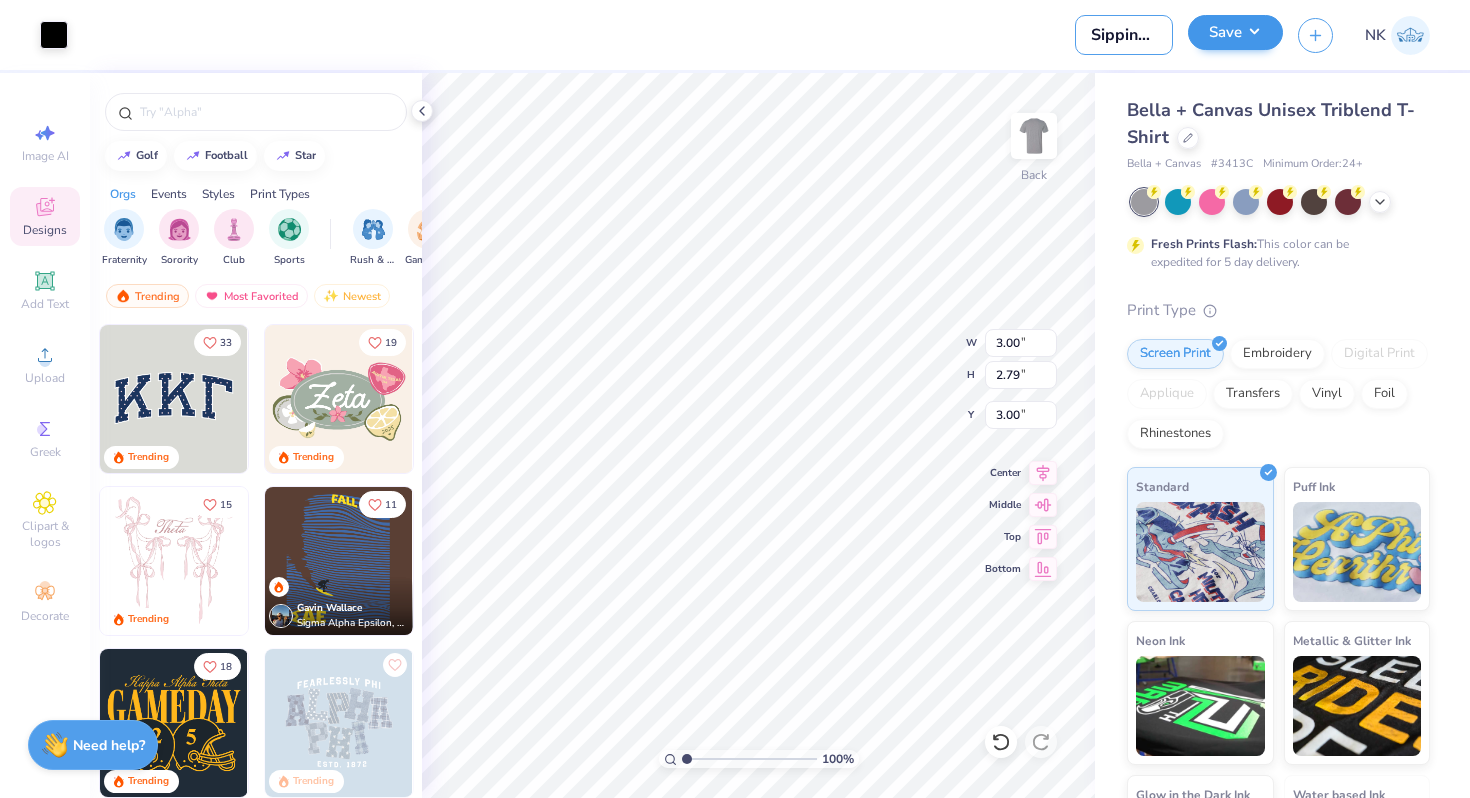 type on "Sipping Caffeine Swag" 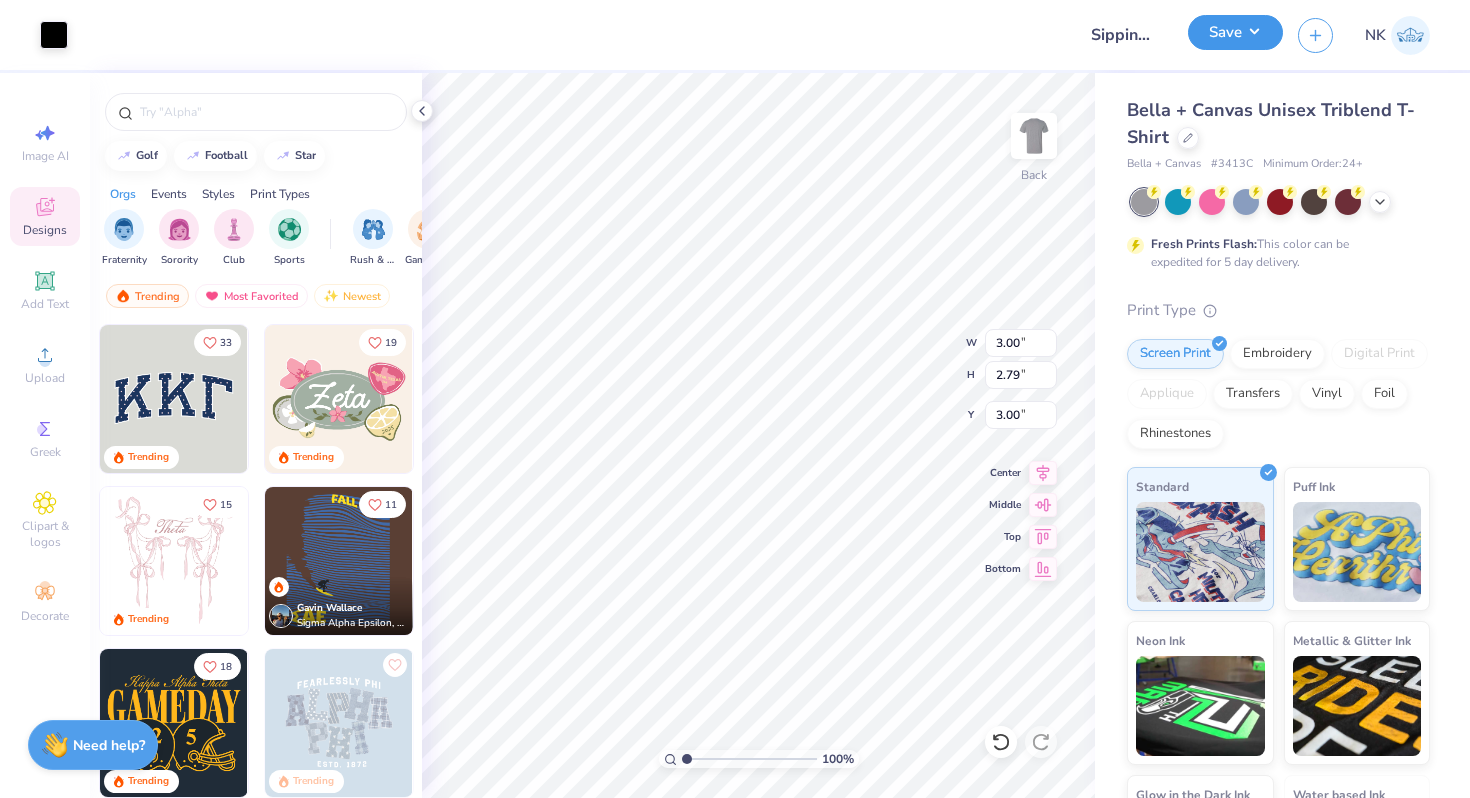click on "Save" at bounding box center [1235, 32] 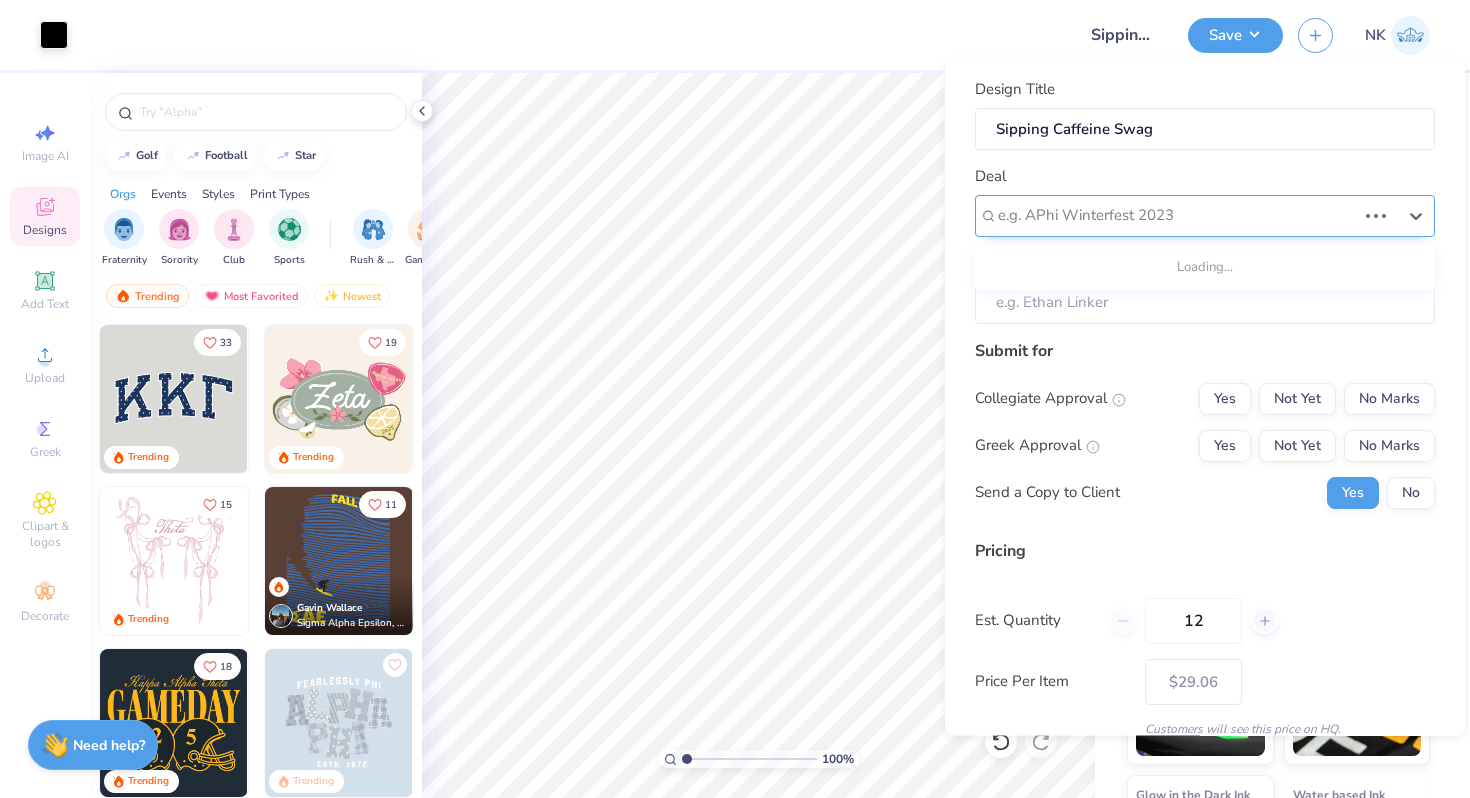 click on "e.g. APhi Winterfest 2023" at bounding box center (1205, 215) 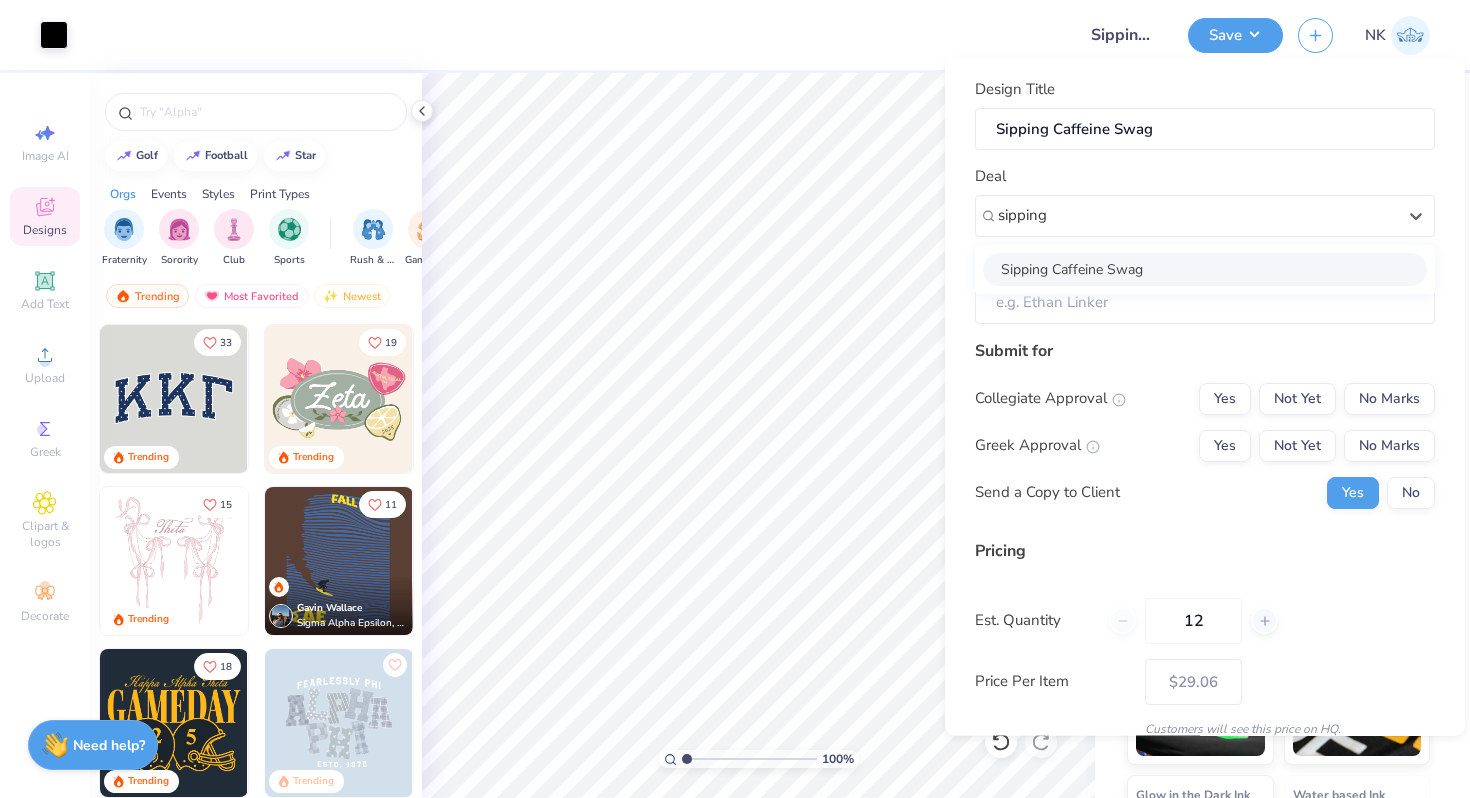 click on "Sipping Caffeine Swag" at bounding box center (1205, 268) 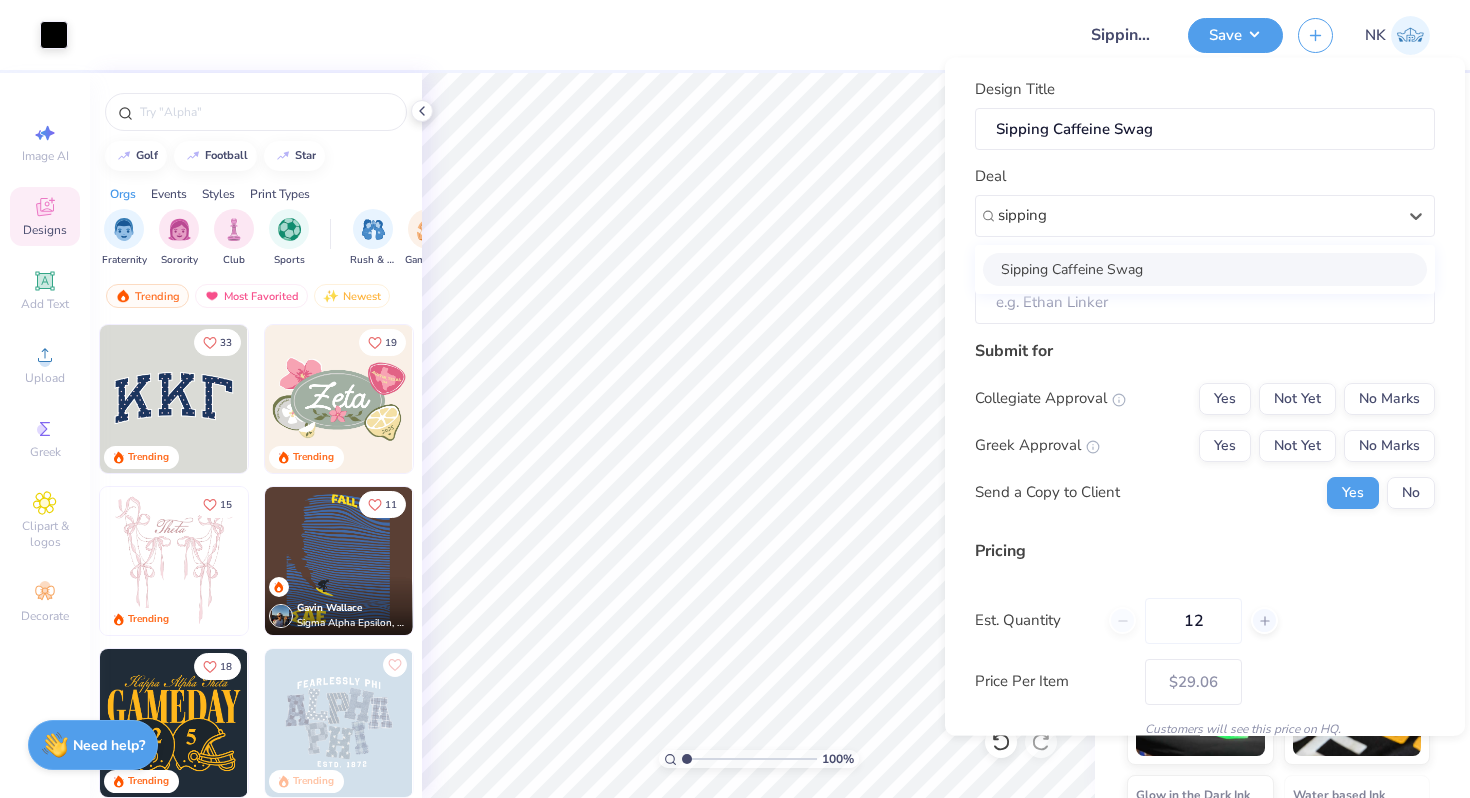 type on "sipping" 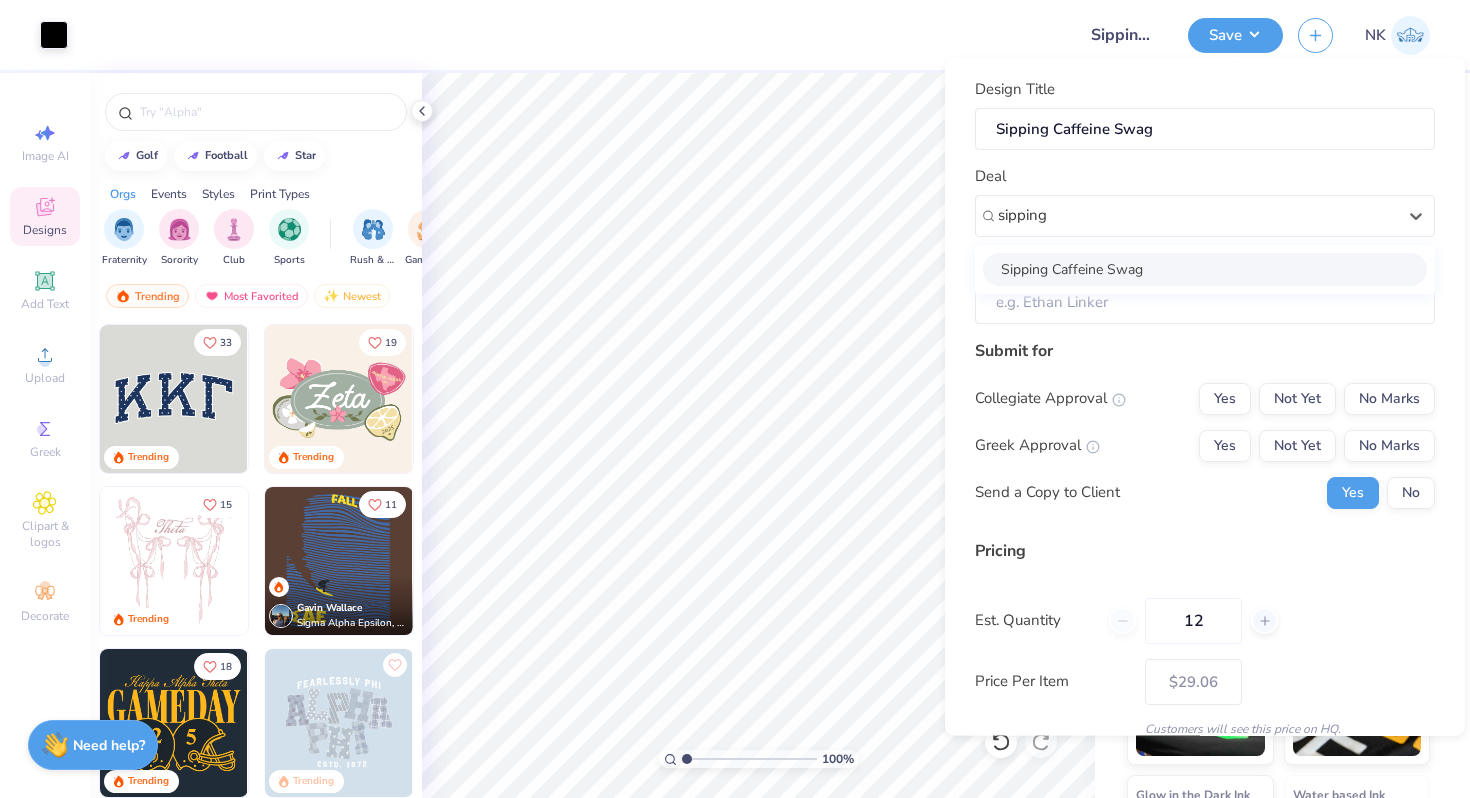 type 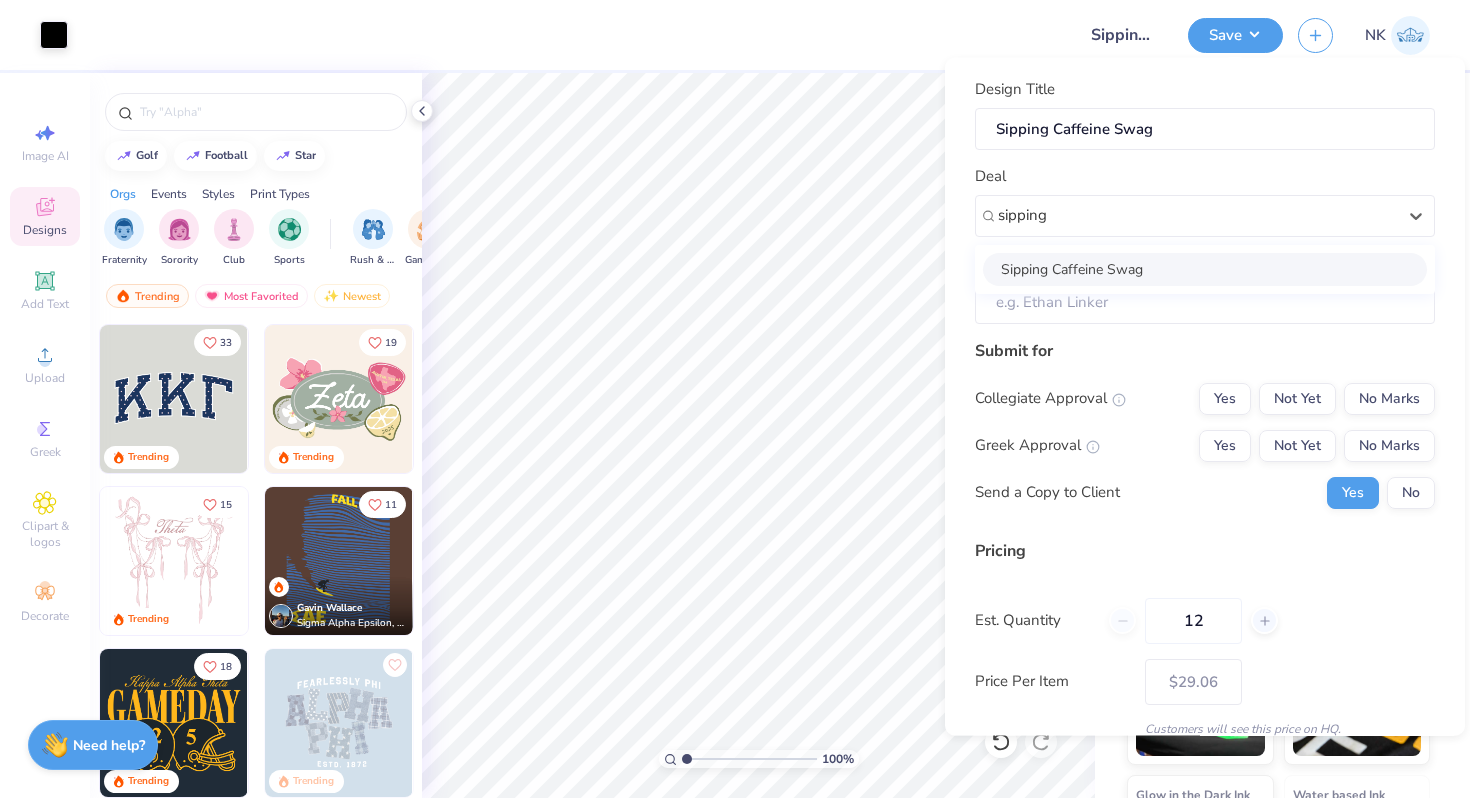 type on "[FIRST] [LAST]" 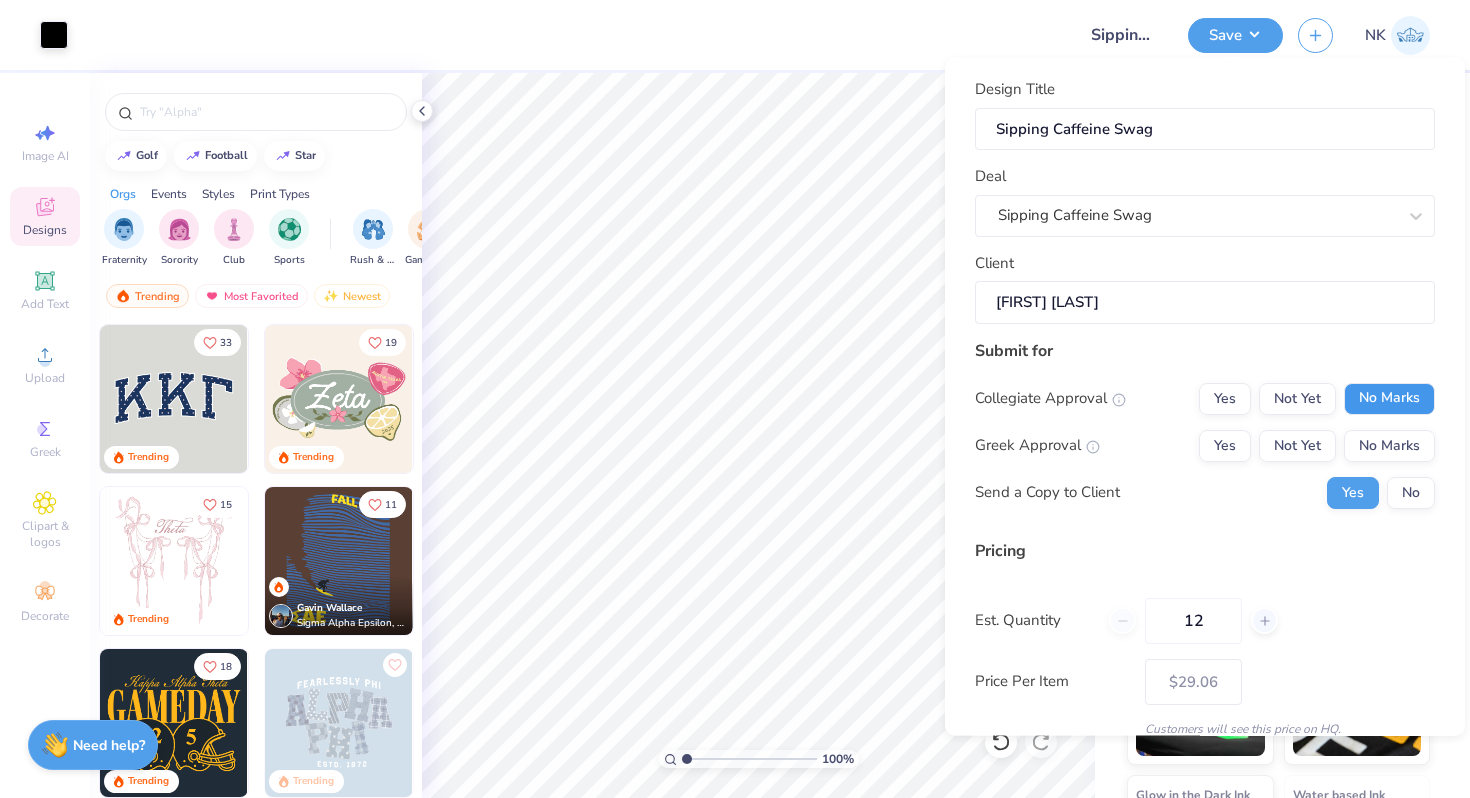 click on "No Marks" at bounding box center [1389, 398] 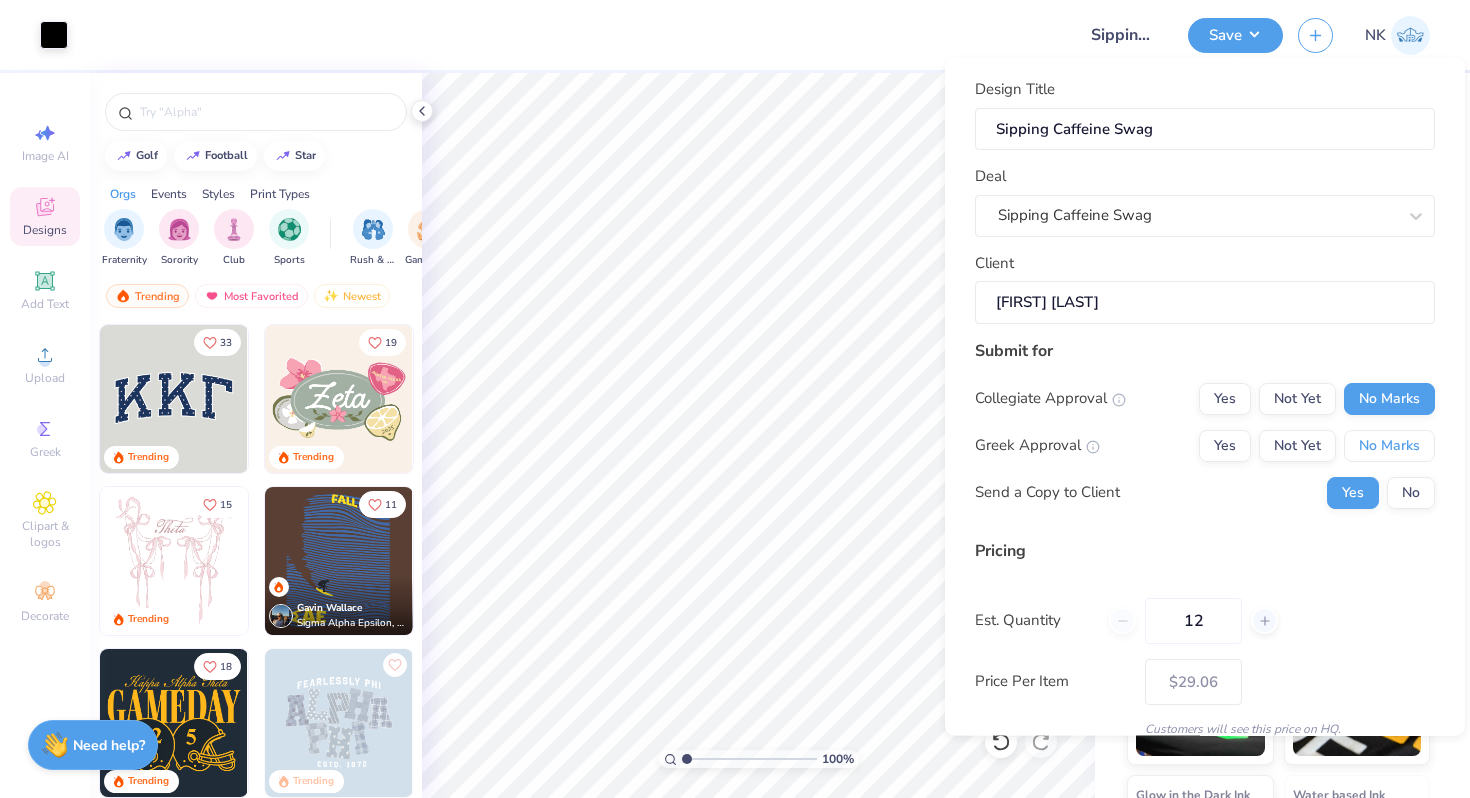 click on "No Marks" at bounding box center (1389, 445) 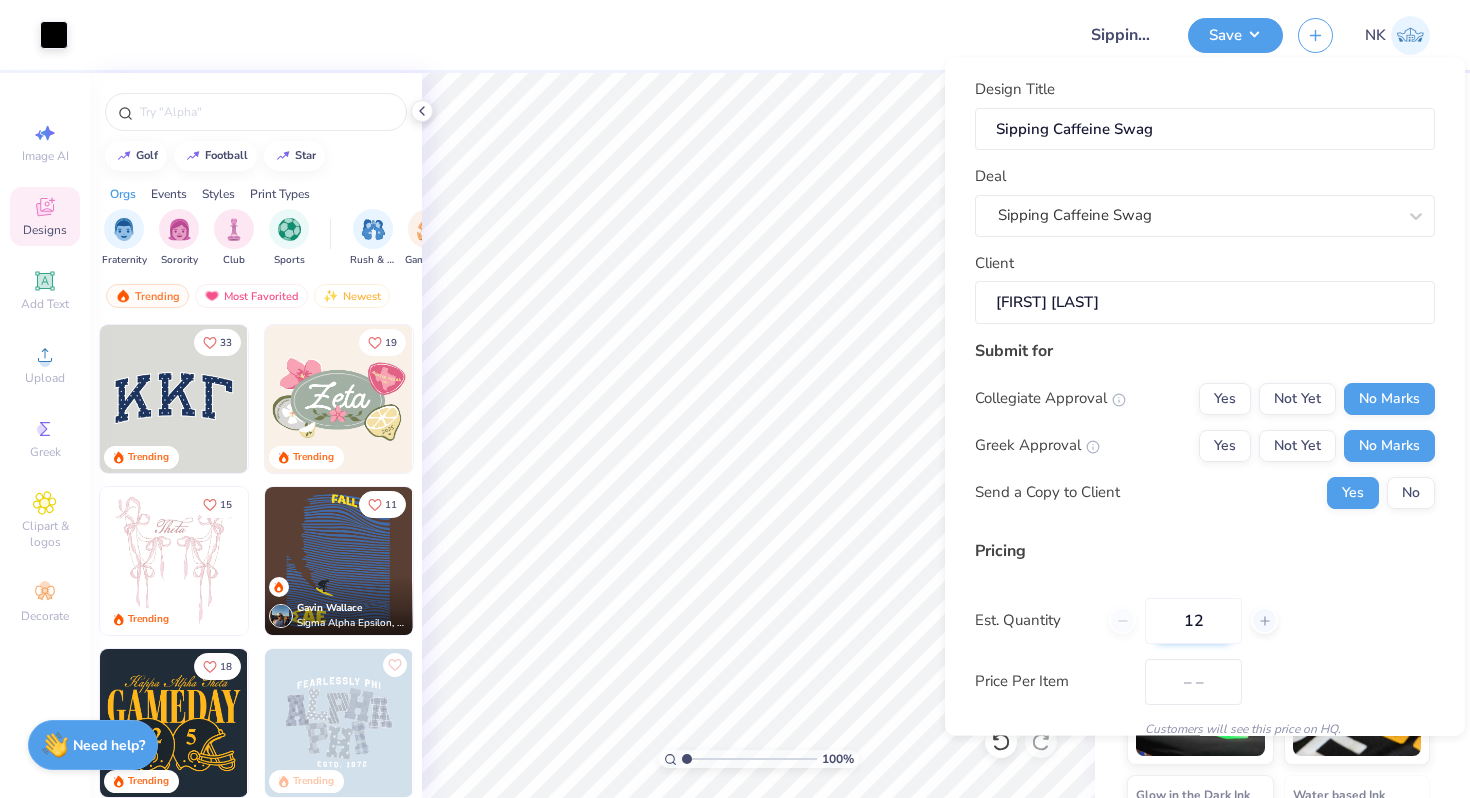 click on "12" at bounding box center (1193, 620) 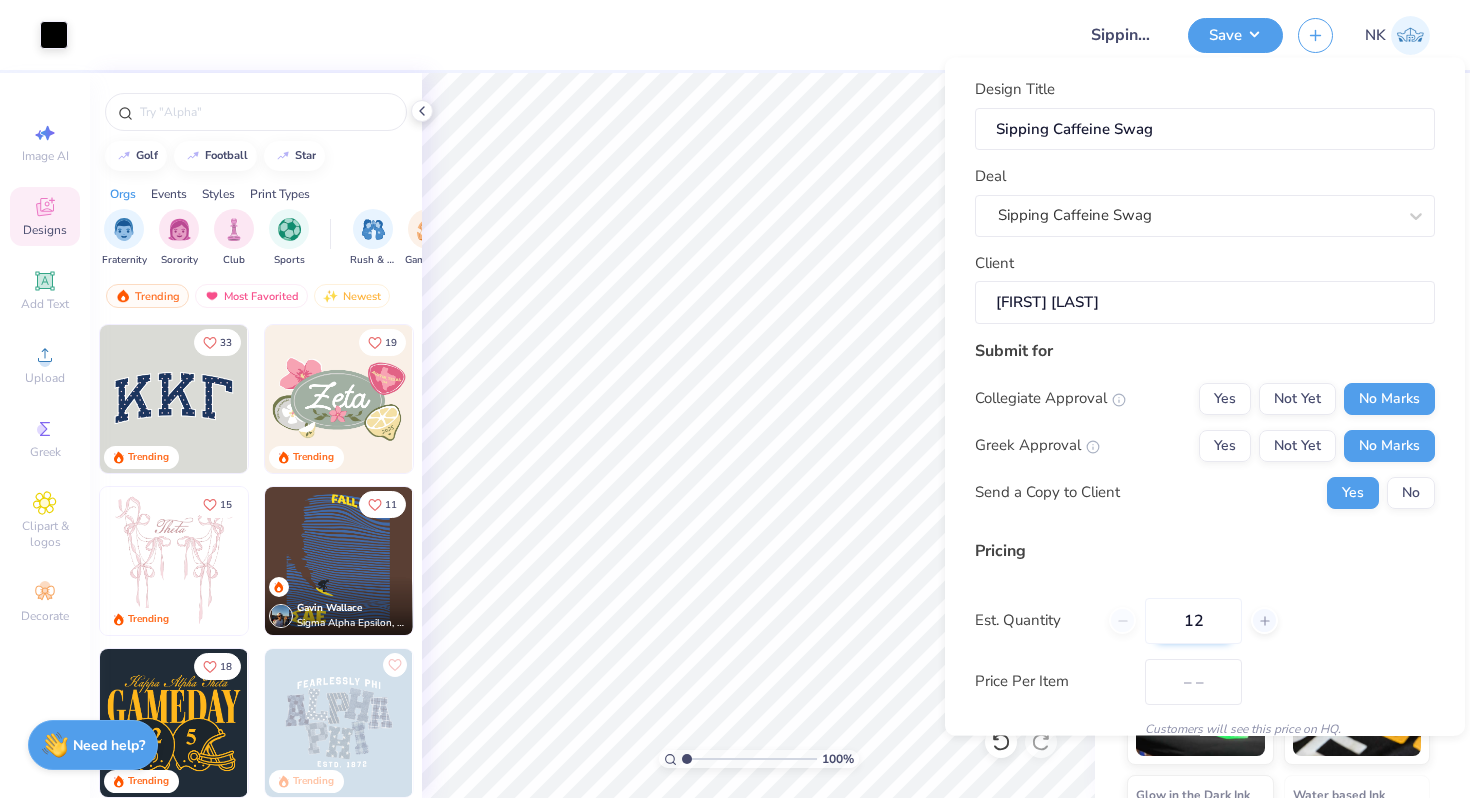 click on "12" at bounding box center [1193, 620] 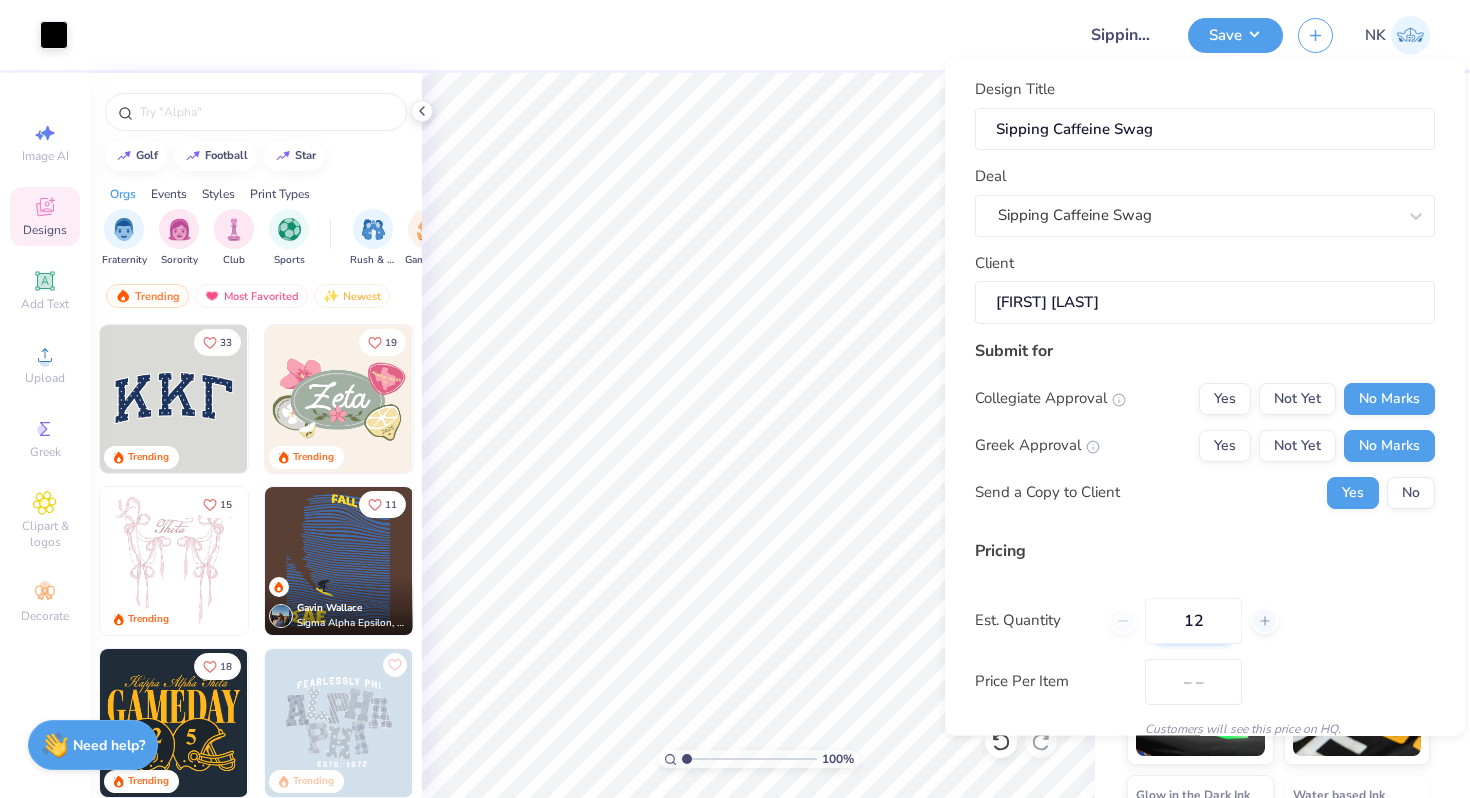 type on "$29.06" 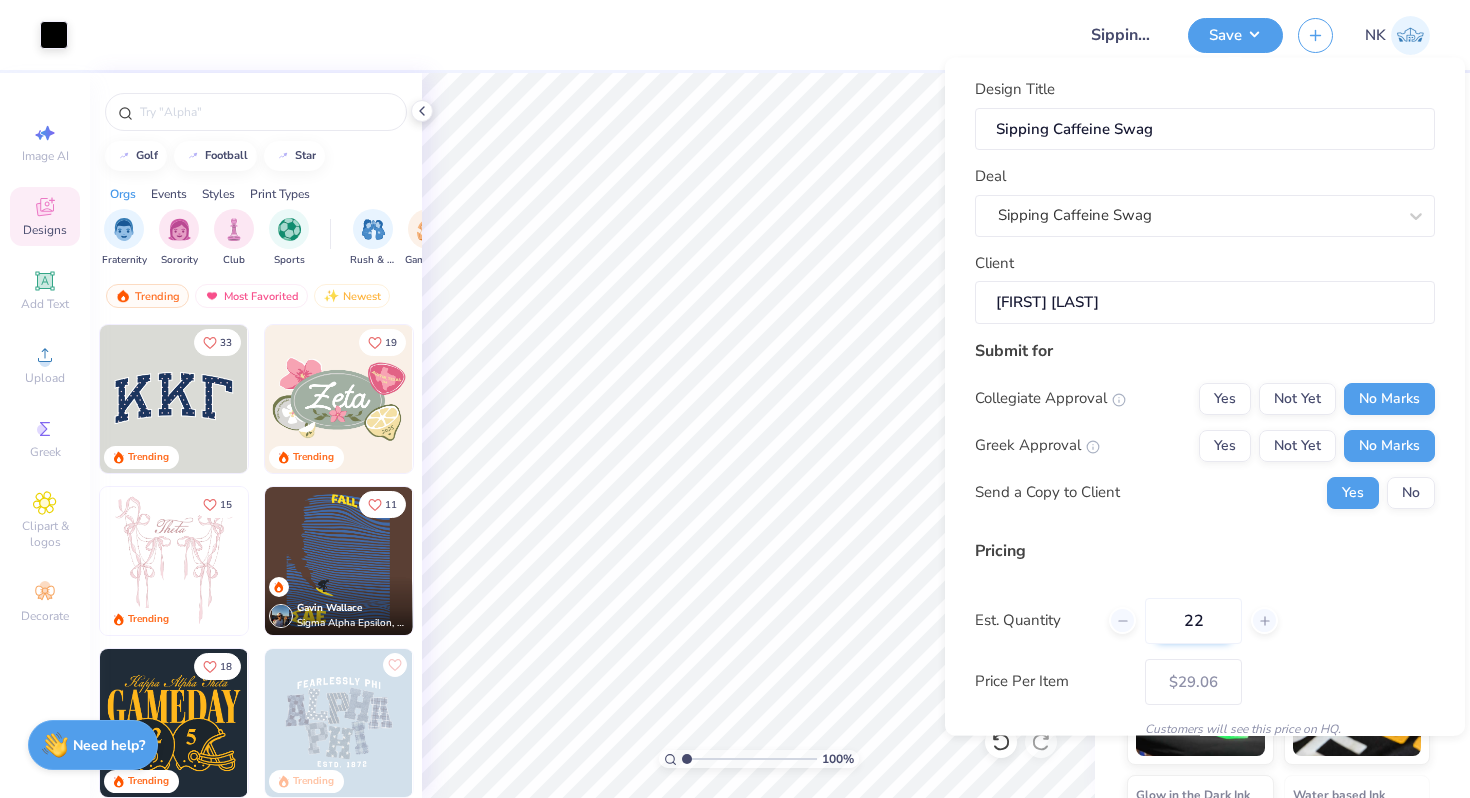 type on "21" 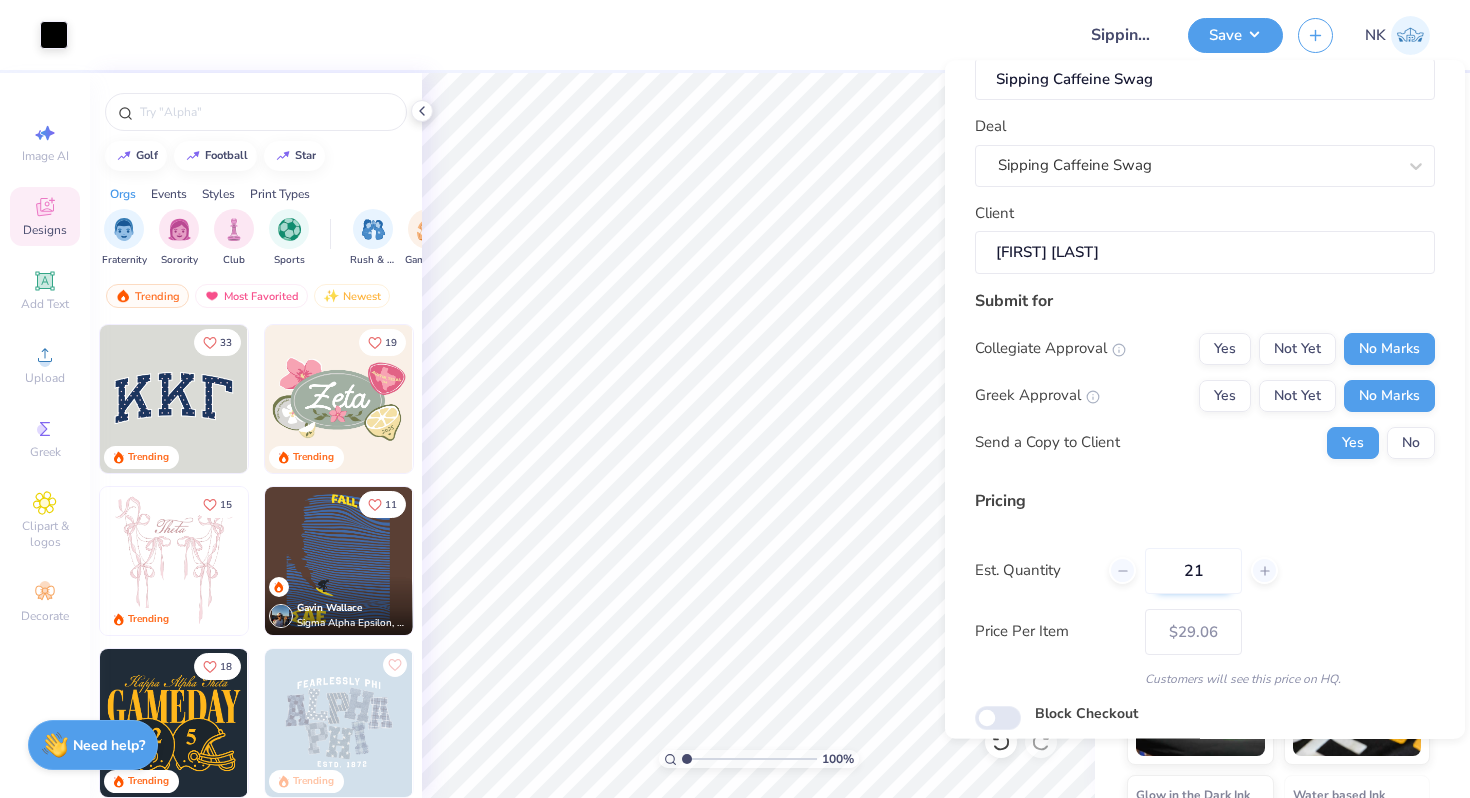 scroll, scrollTop: 126, scrollLeft: 0, axis: vertical 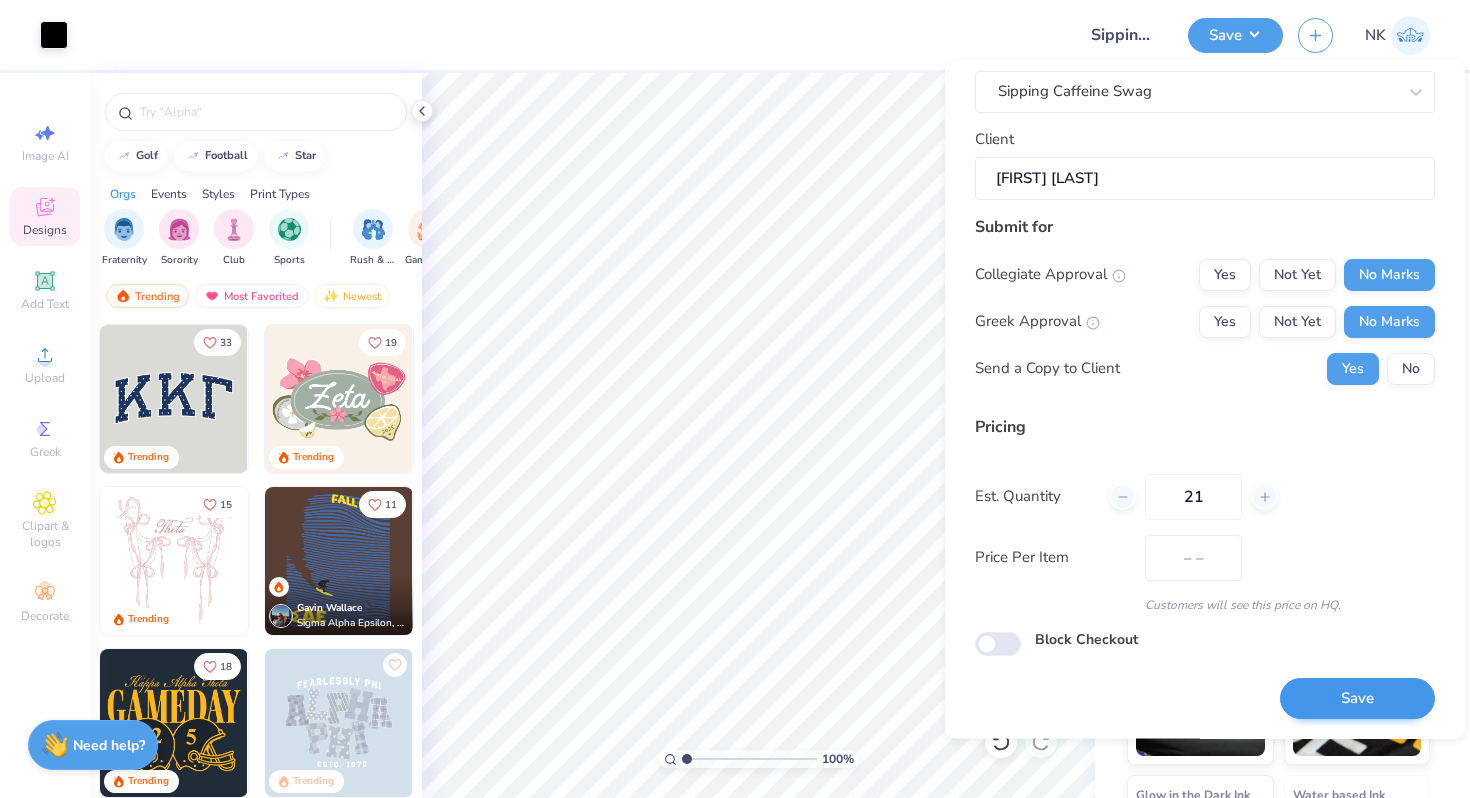 type on "$25.36" 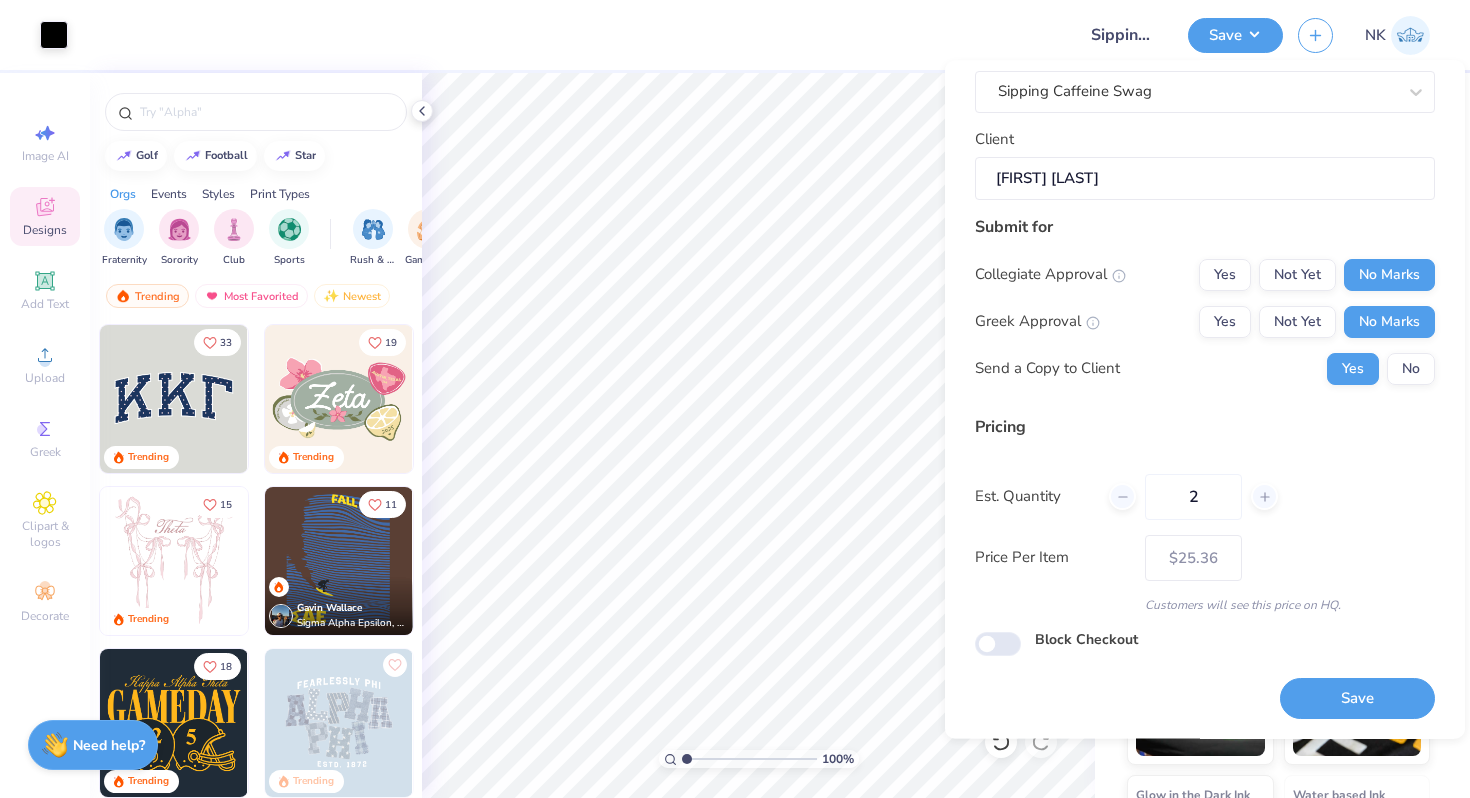 type on "24" 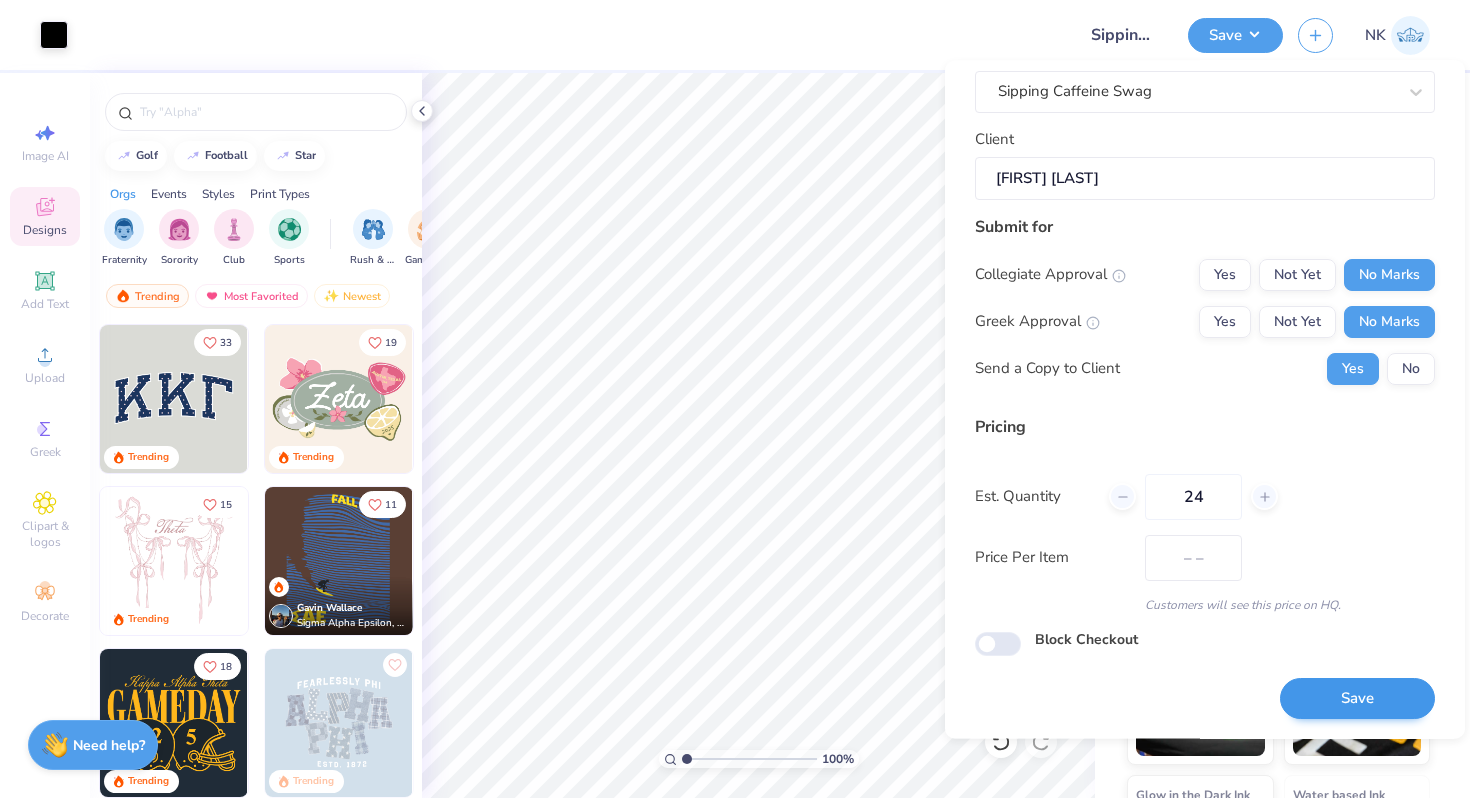 type on "$21.87" 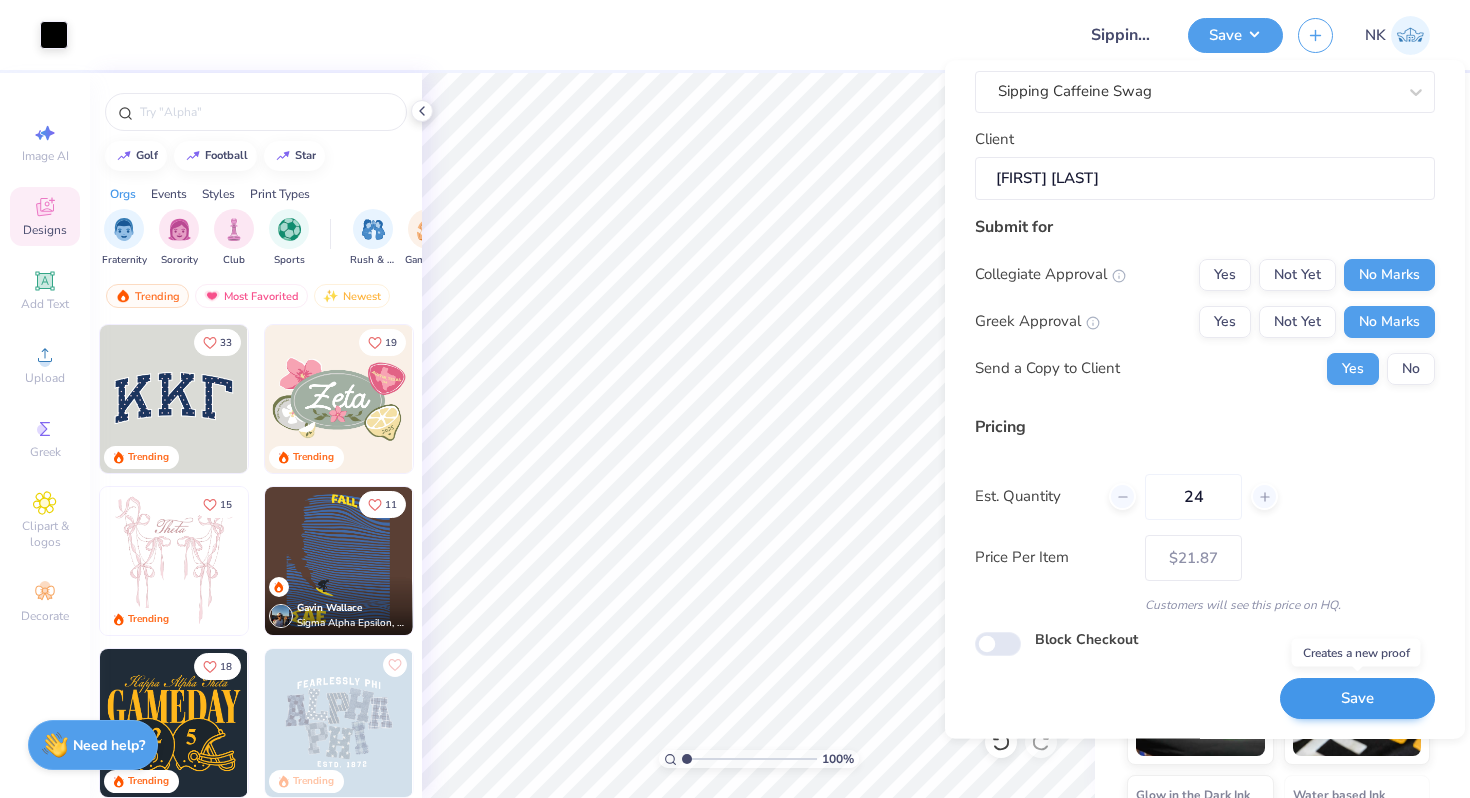 type on "24" 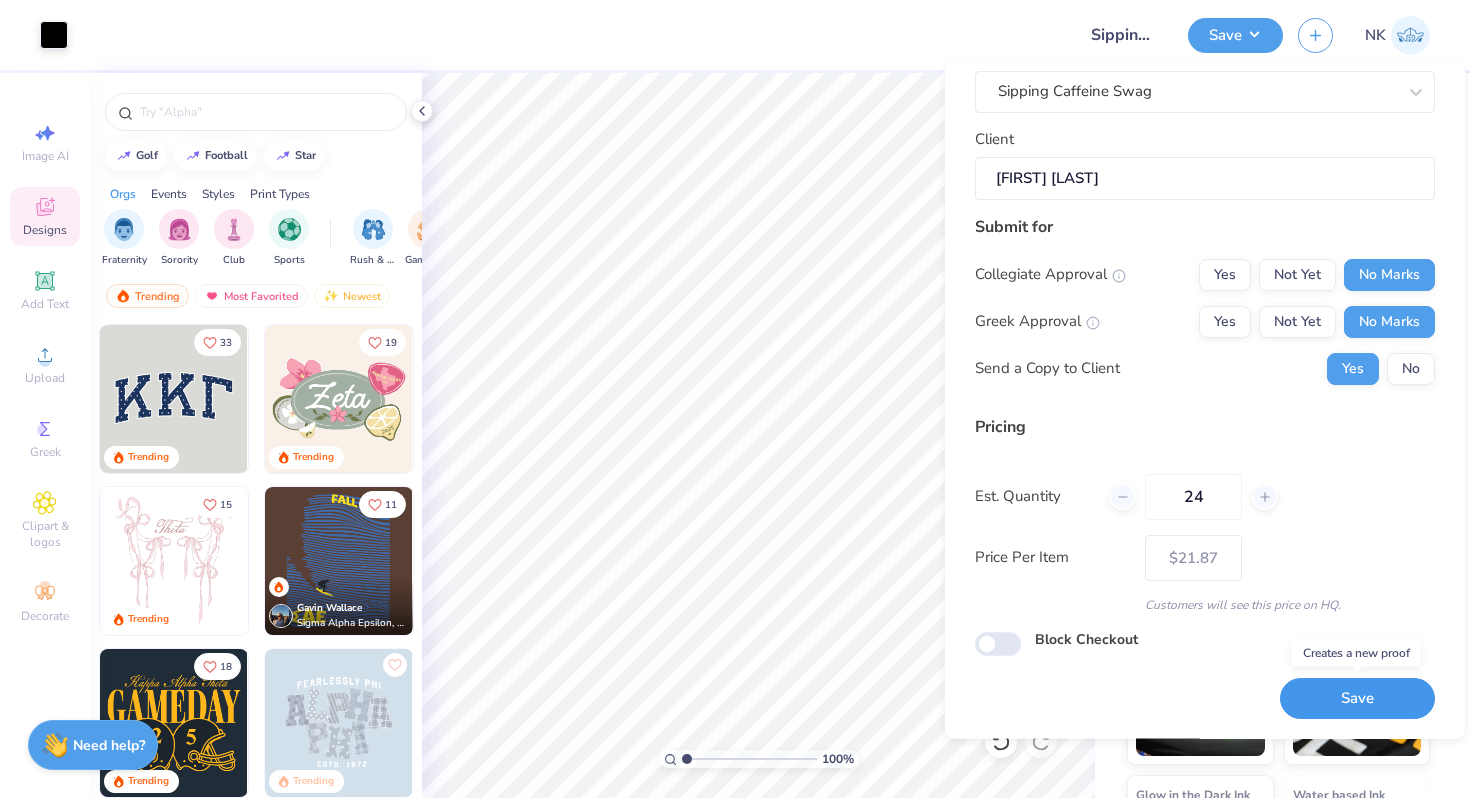 click on "Save" at bounding box center (1357, 699) 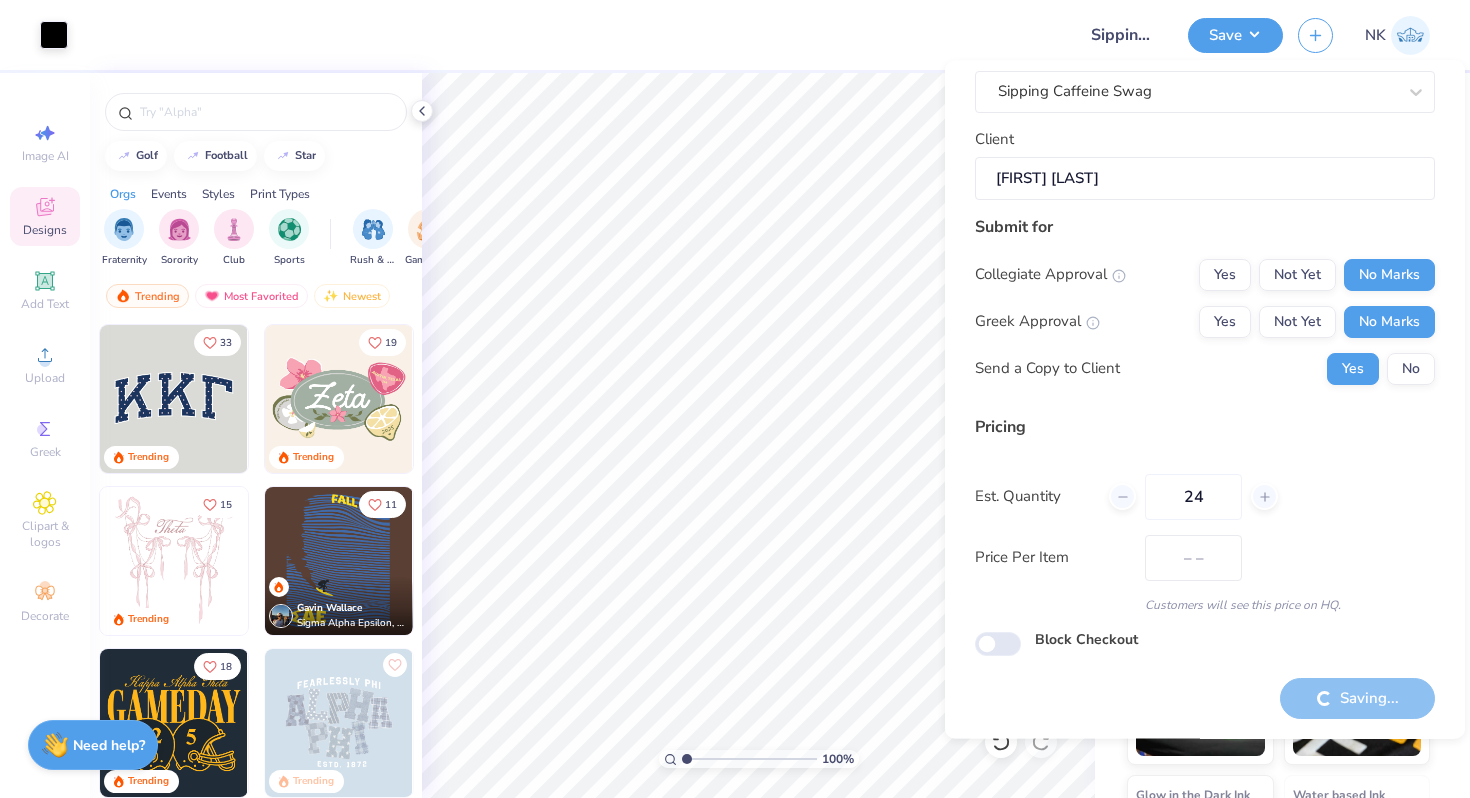type on "$21.87" 